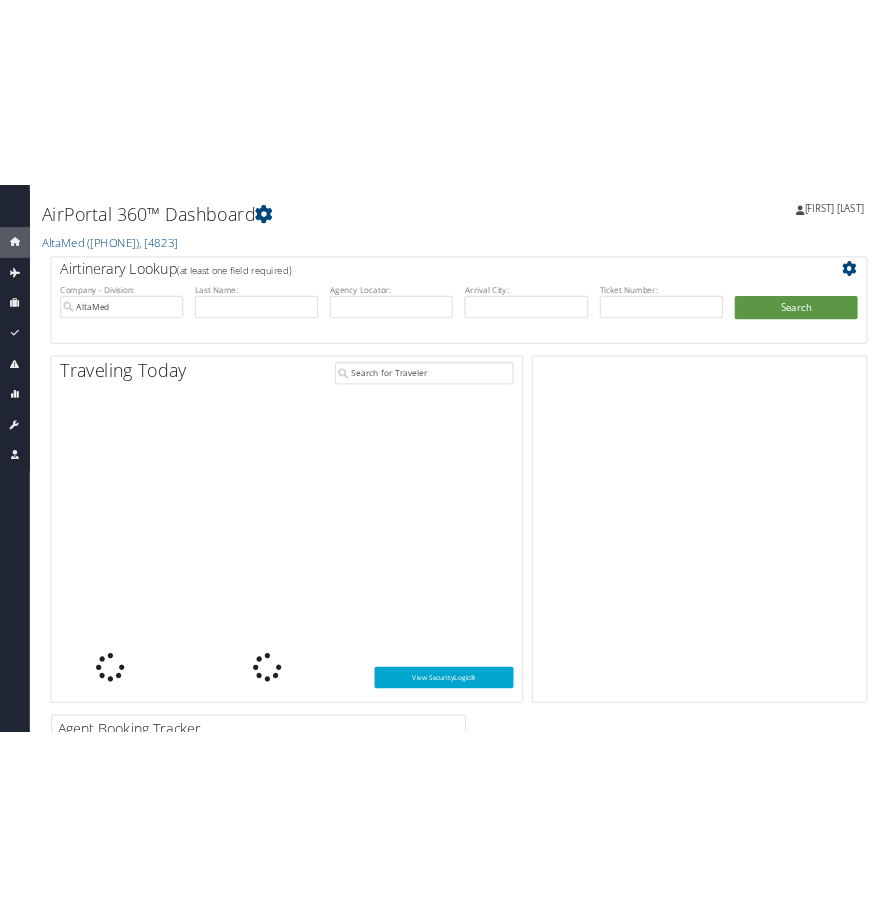 scroll, scrollTop: 0, scrollLeft: 0, axis: both 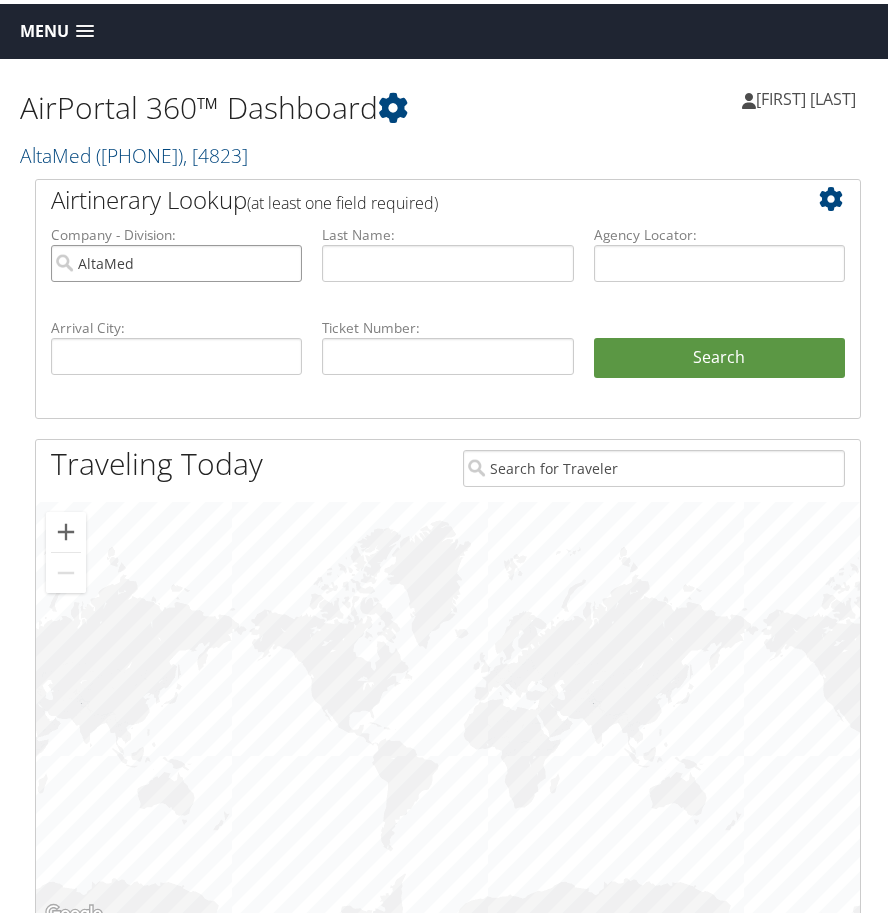 click on "AltaMed" at bounding box center (176, 259) 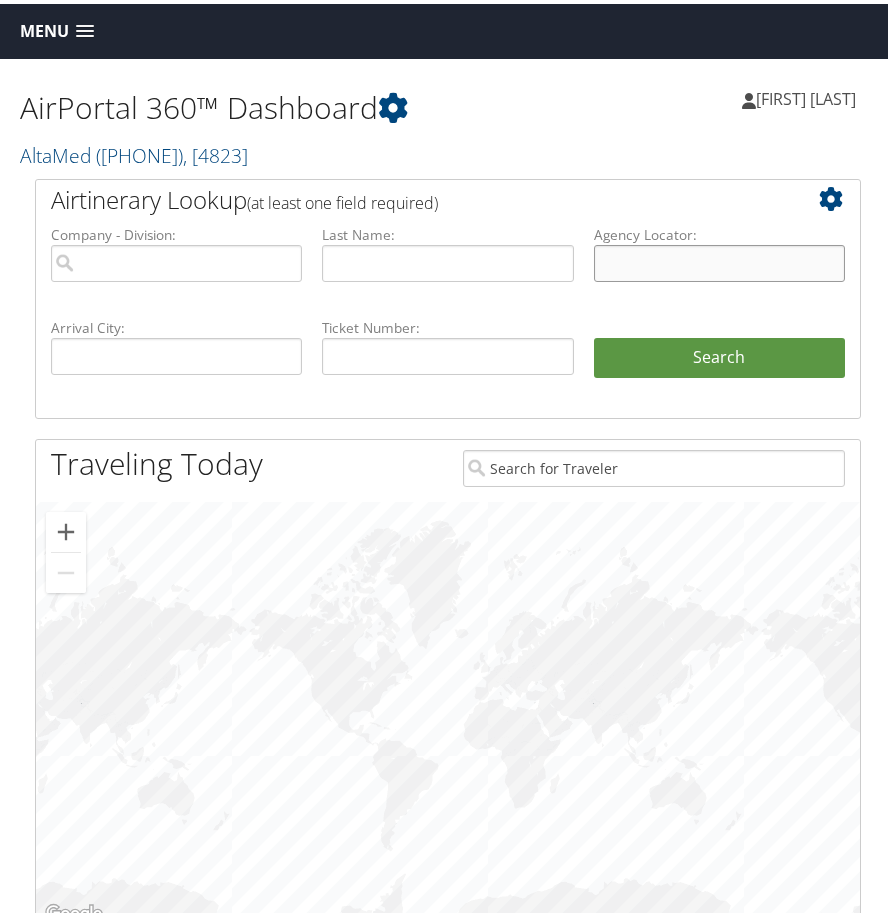 click at bounding box center (719, 259) 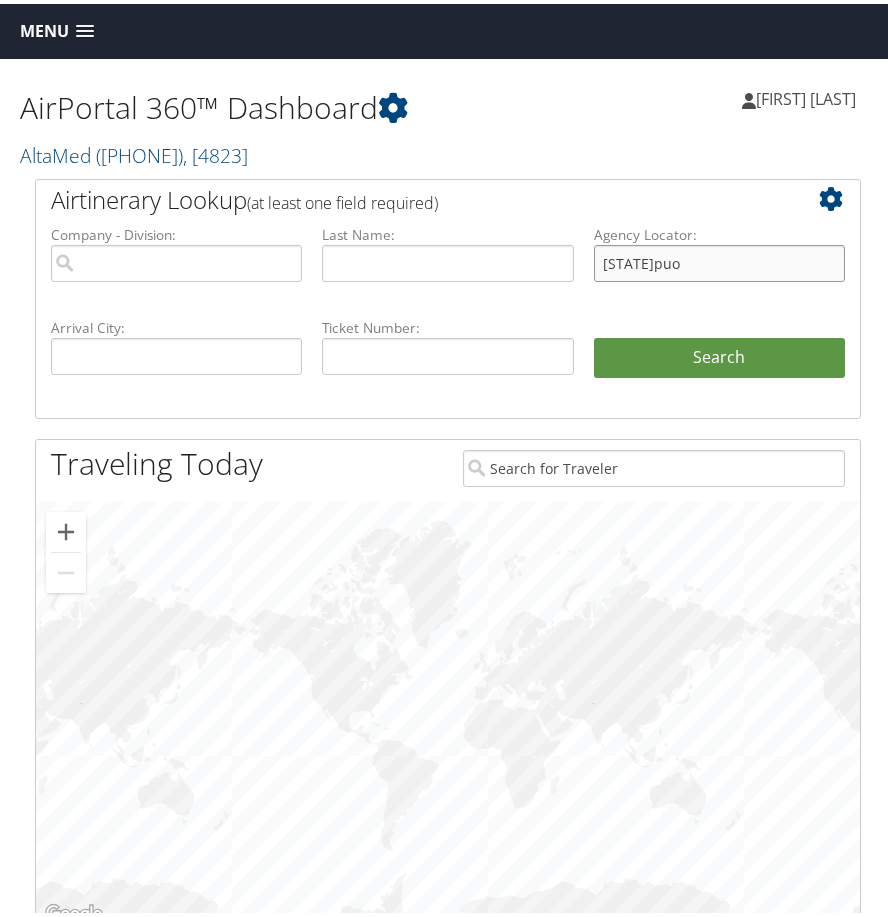 type on "wmepuo" 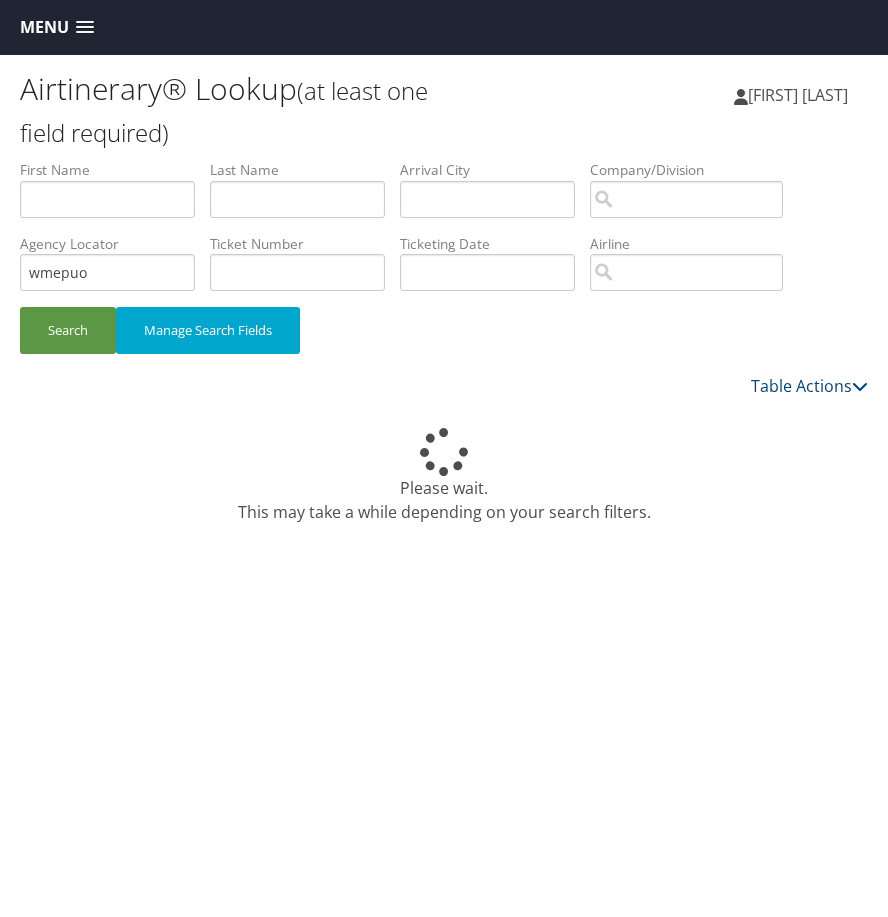 scroll, scrollTop: 0, scrollLeft: 0, axis: both 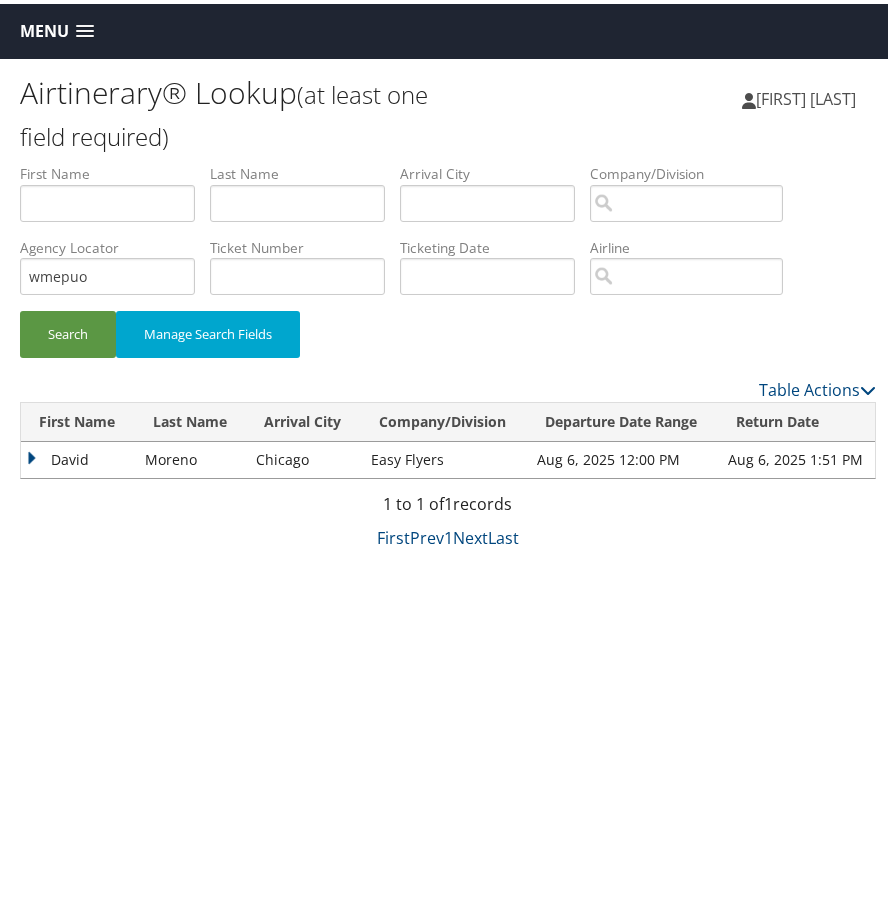 click on "David" at bounding box center [78, 456] 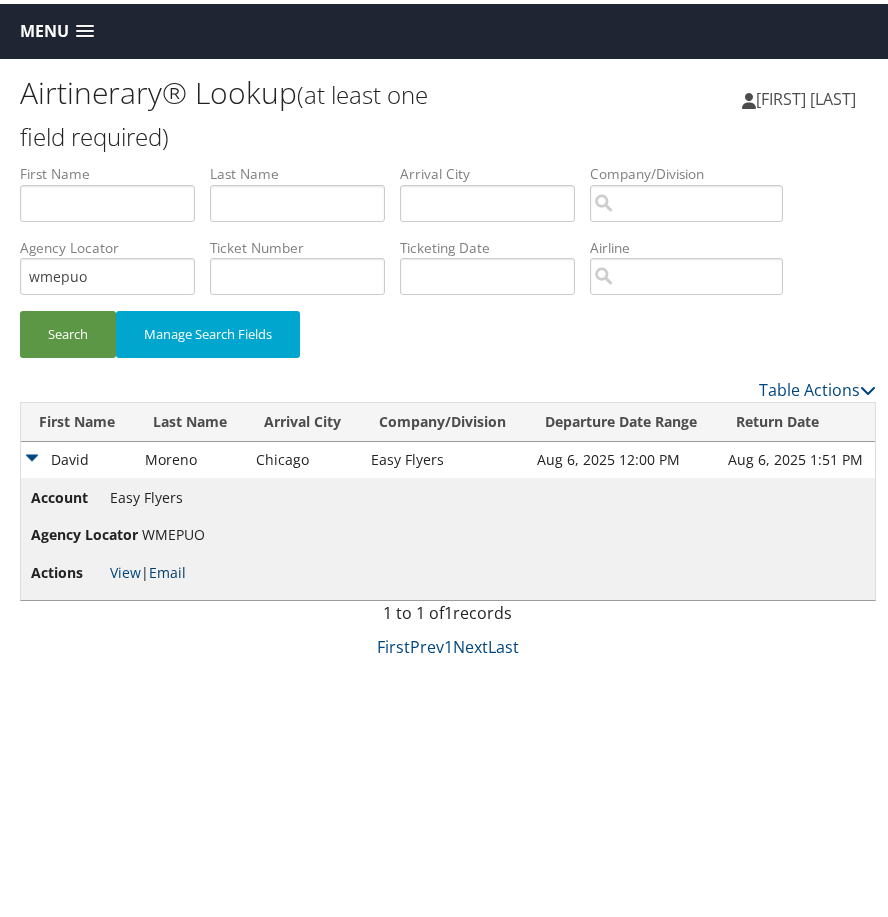 click on "Email" at bounding box center [167, 568] 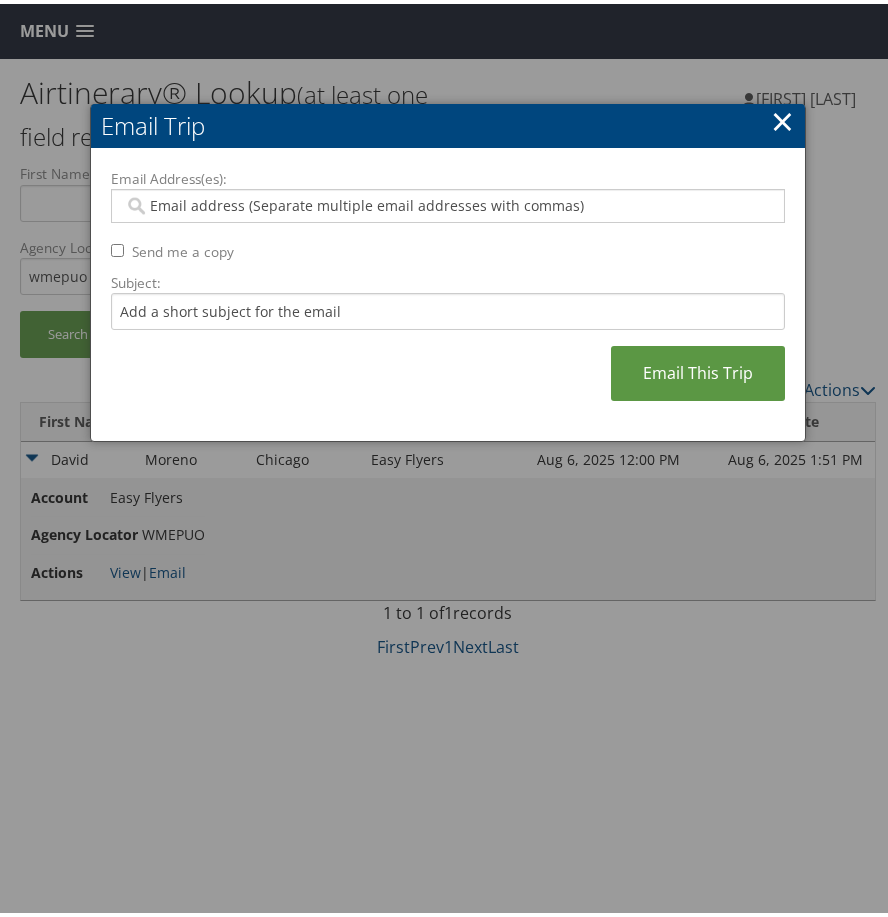 click on "Email Address(es):" at bounding box center [444, 202] 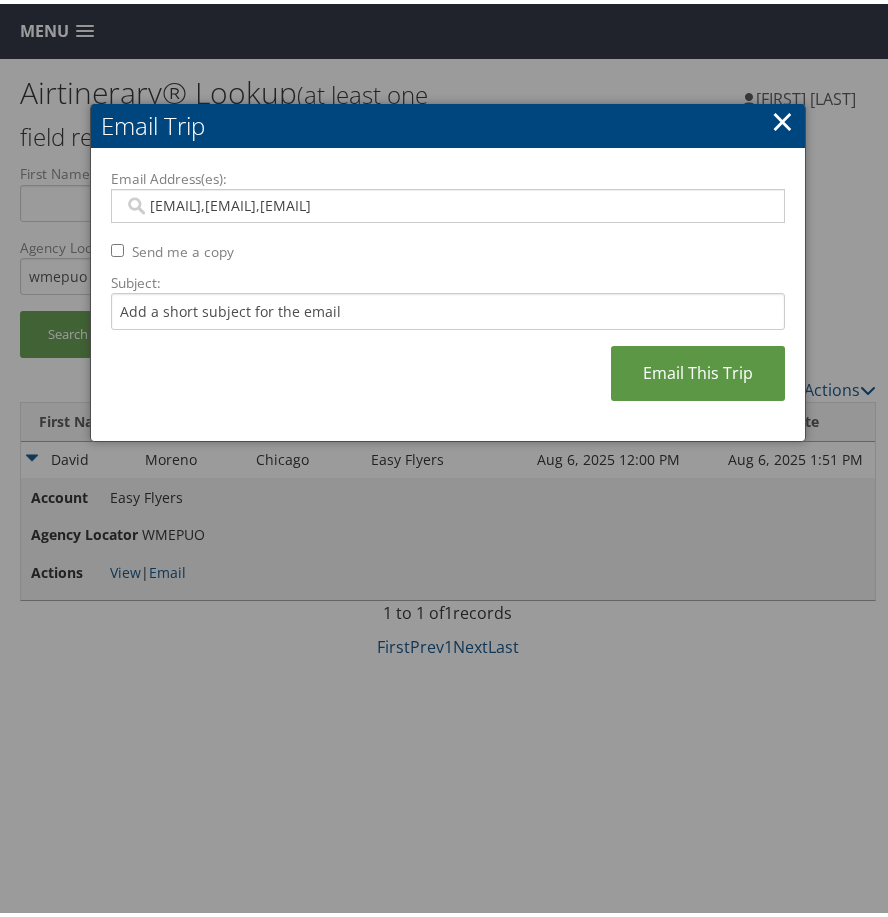 type on "Saudia.teja@easyflyers.com, Veronica.sanchez@easyflyers.com, Adrian.sanchez@easyflyers.com" 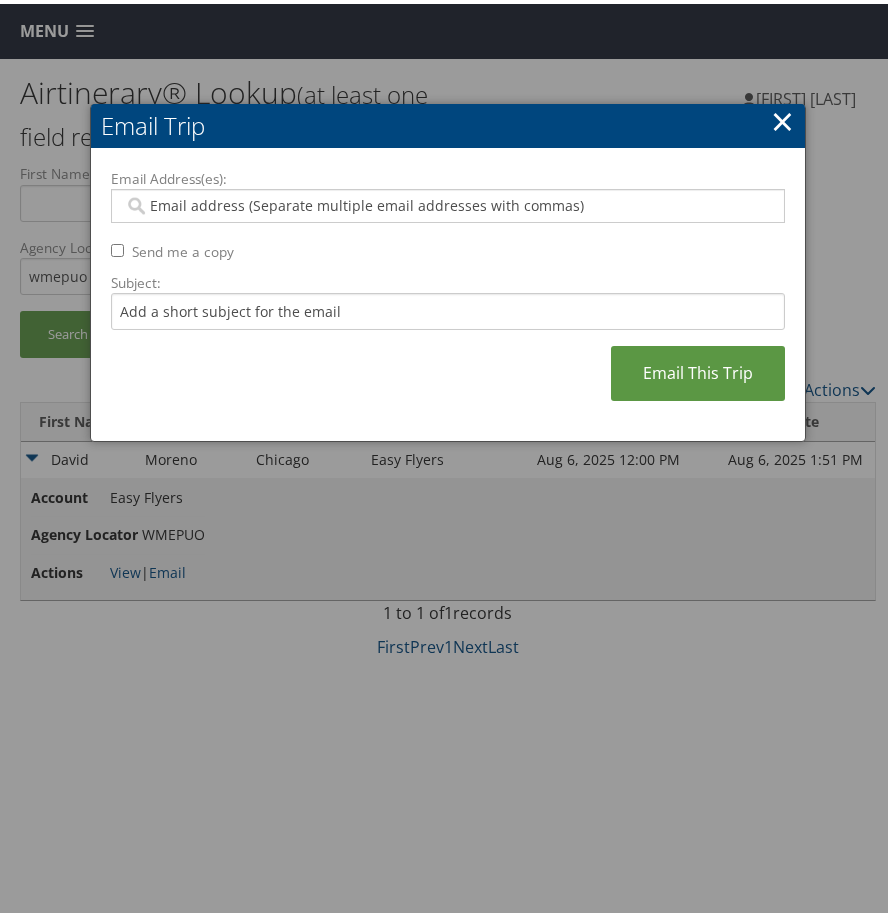 scroll, scrollTop: 0, scrollLeft: 0, axis: both 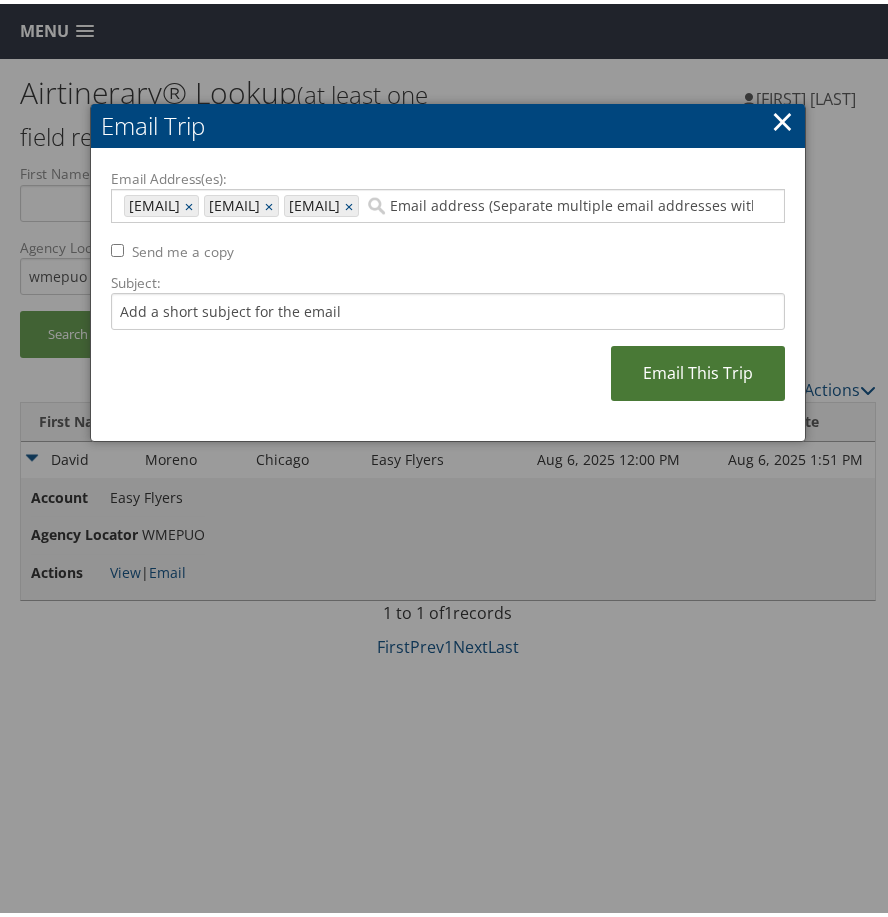 click on "Email This Trip" at bounding box center (698, 369) 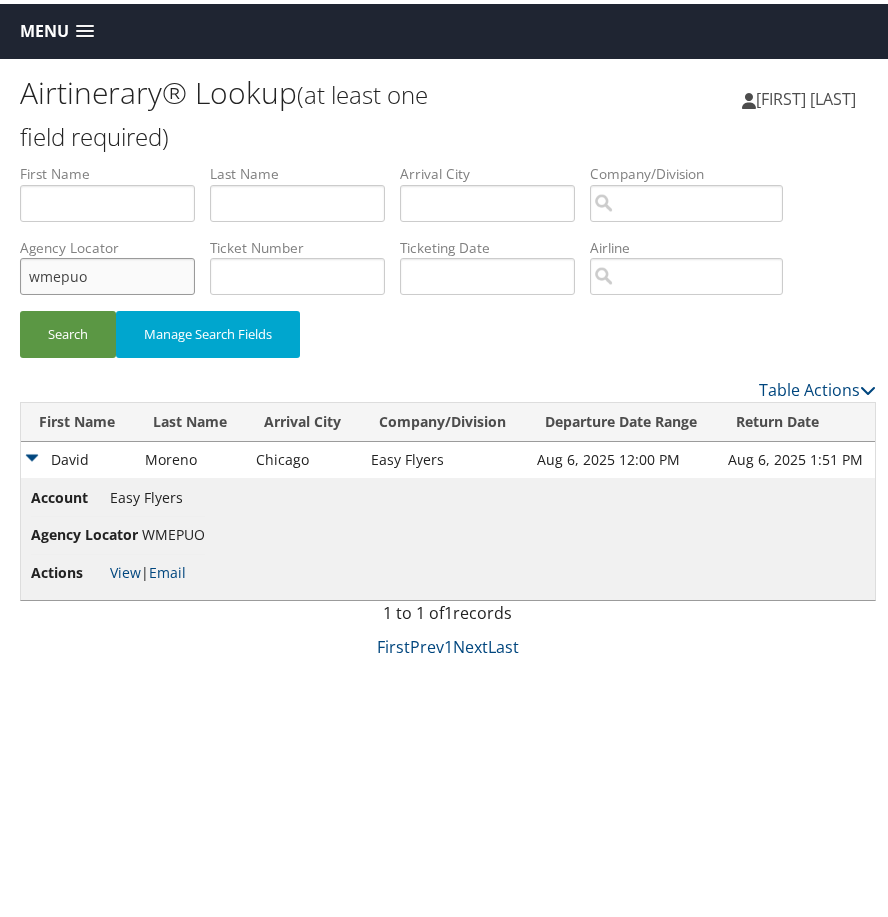 drag, startPoint x: 139, startPoint y: 269, endPoint x: 17, endPoint y: 282, distance: 122.69067 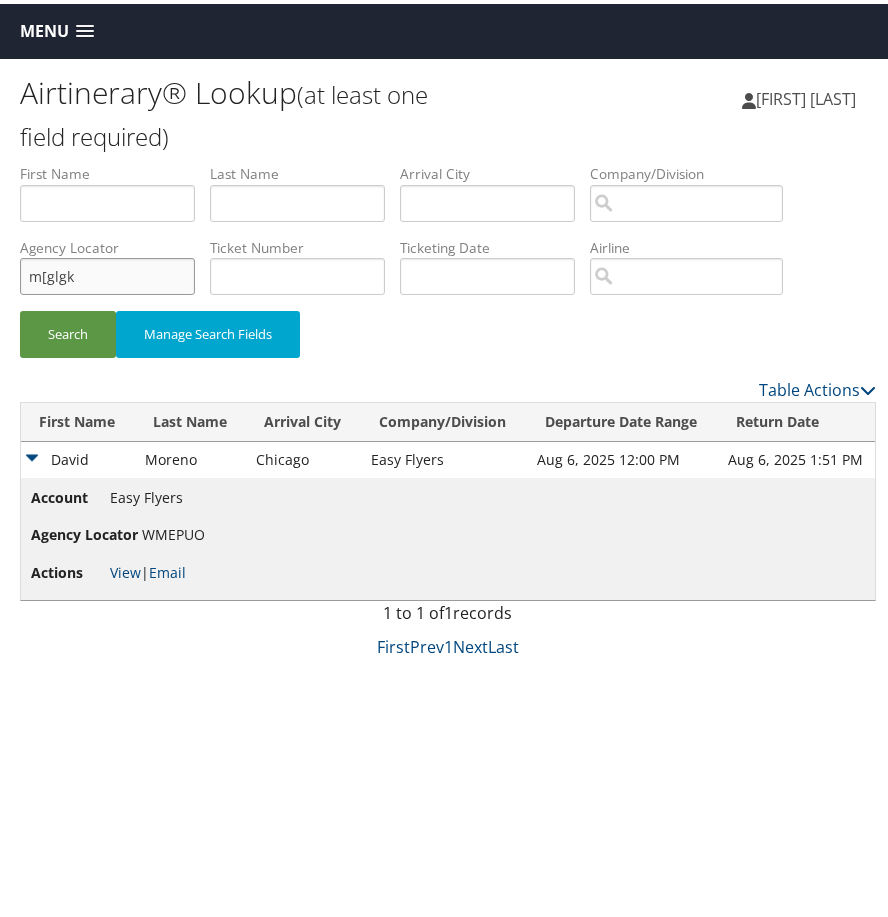 click on "Search" at bounding box center [68, 330] 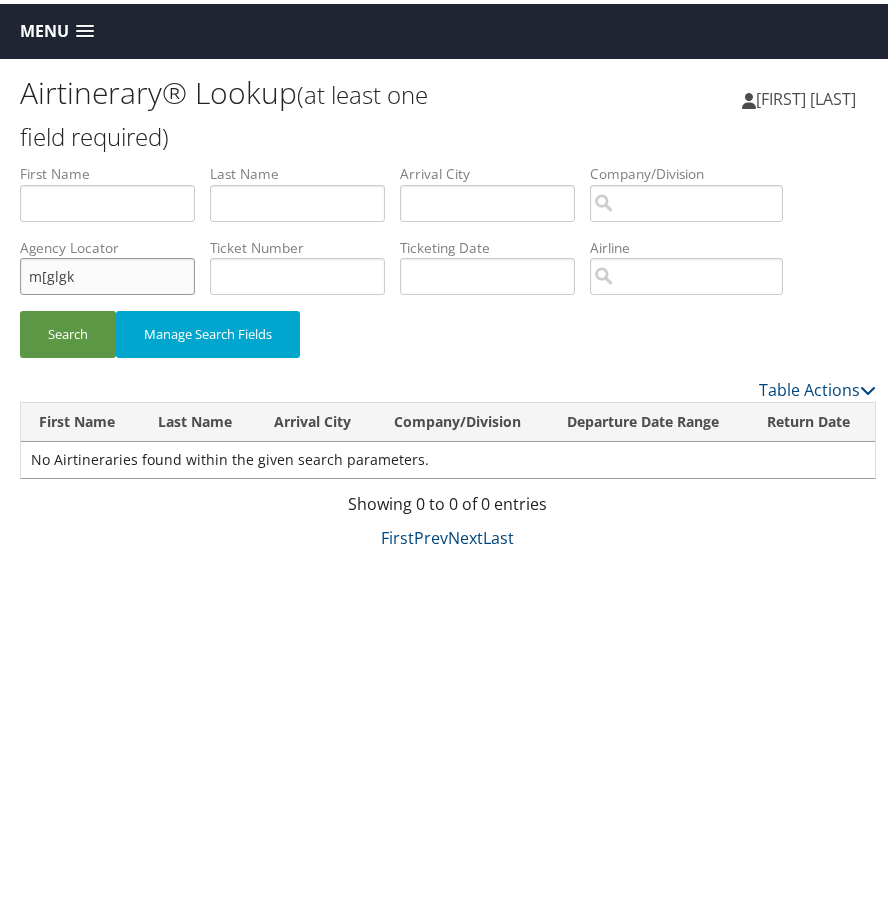 drag, startPoint x: 104, startPoint y: 277, endPoint x: -60, endPoint y: 300, distance: 165.60495 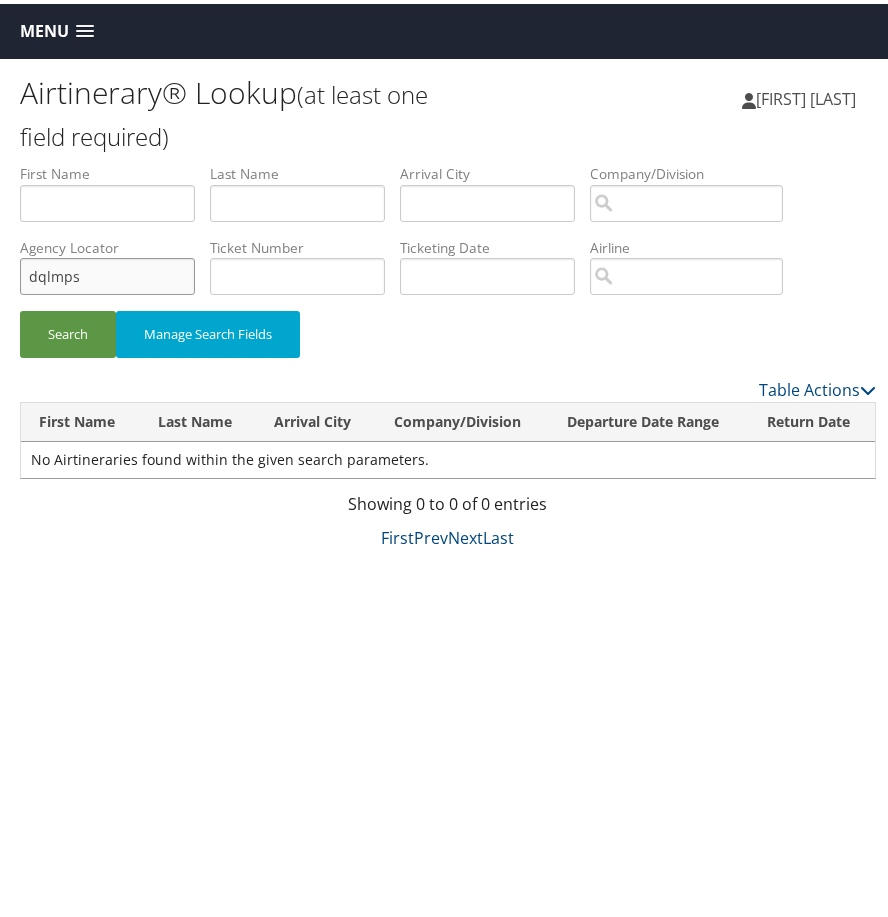 type on "dqlmps" 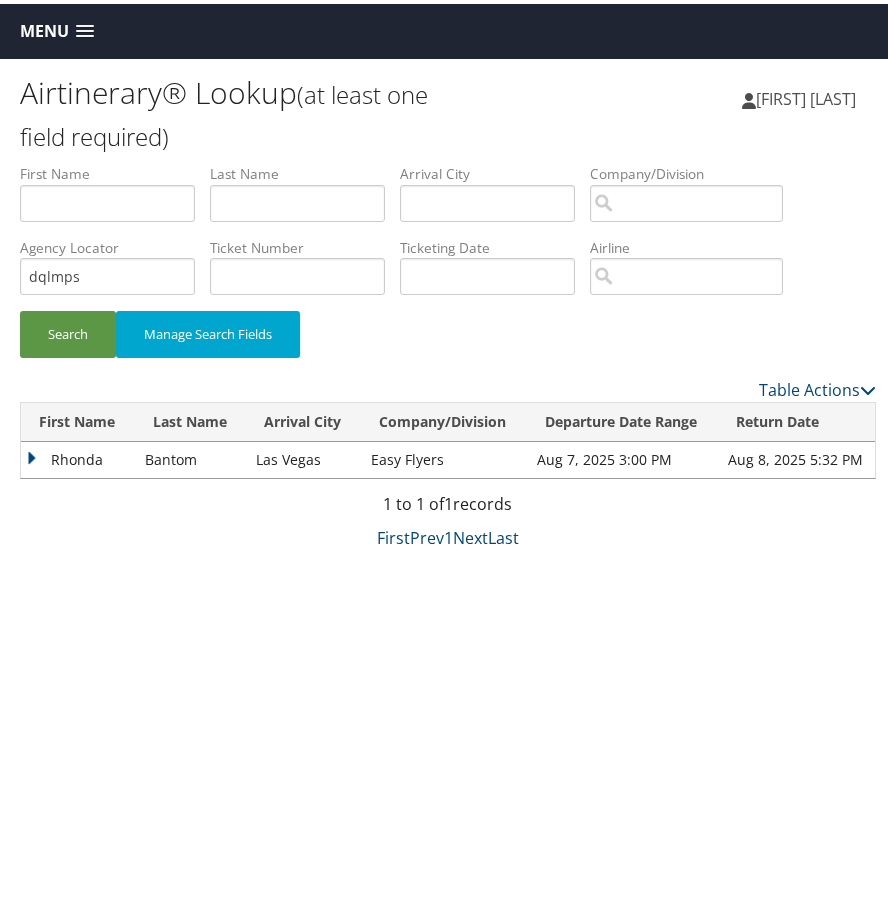 click on "Rhonda" at bounding box center (78, 456) 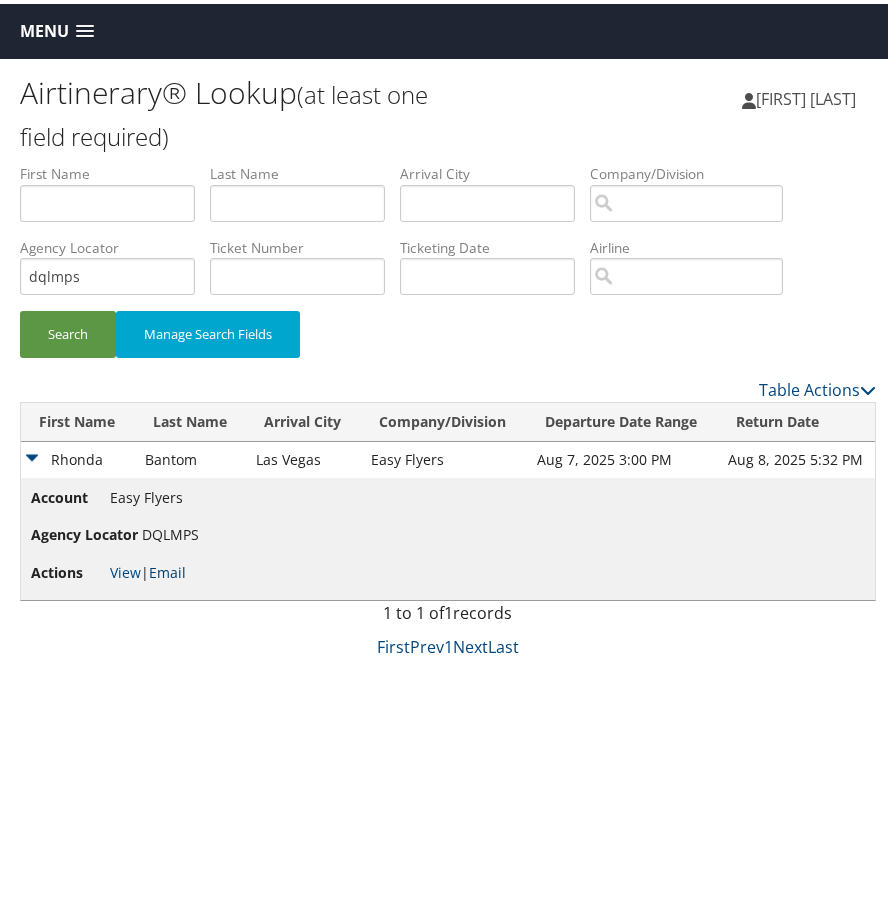 click on "Email" at bounding box center (167, 568) 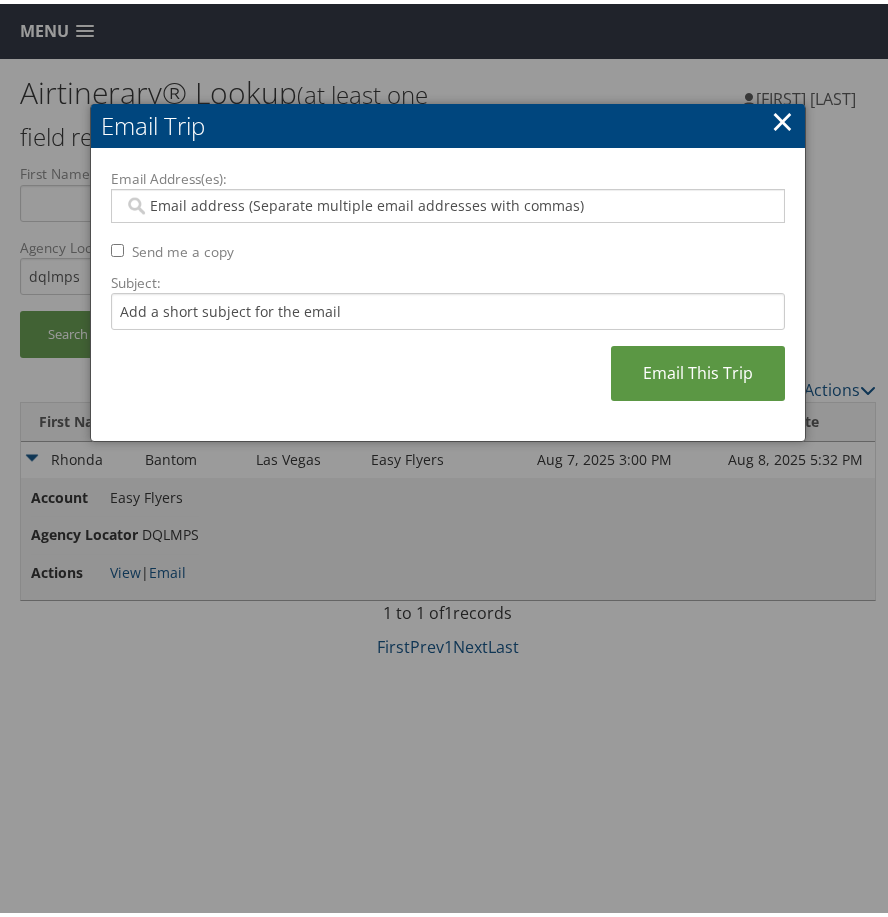 click on "Email Address(es):" at bounding box center (444, 202) 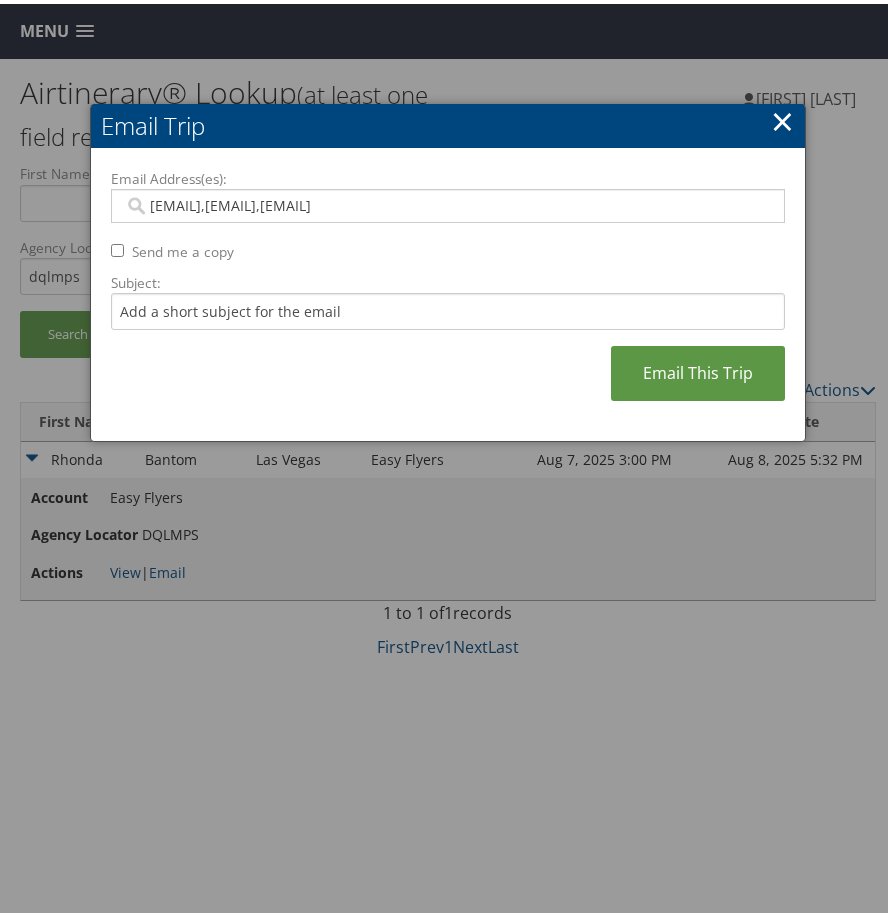 type on "Saudia.teja@easyflyers.com, Veronica.sanchez@easyflyers.com, Adrian.sanchez@easyflyers.com" 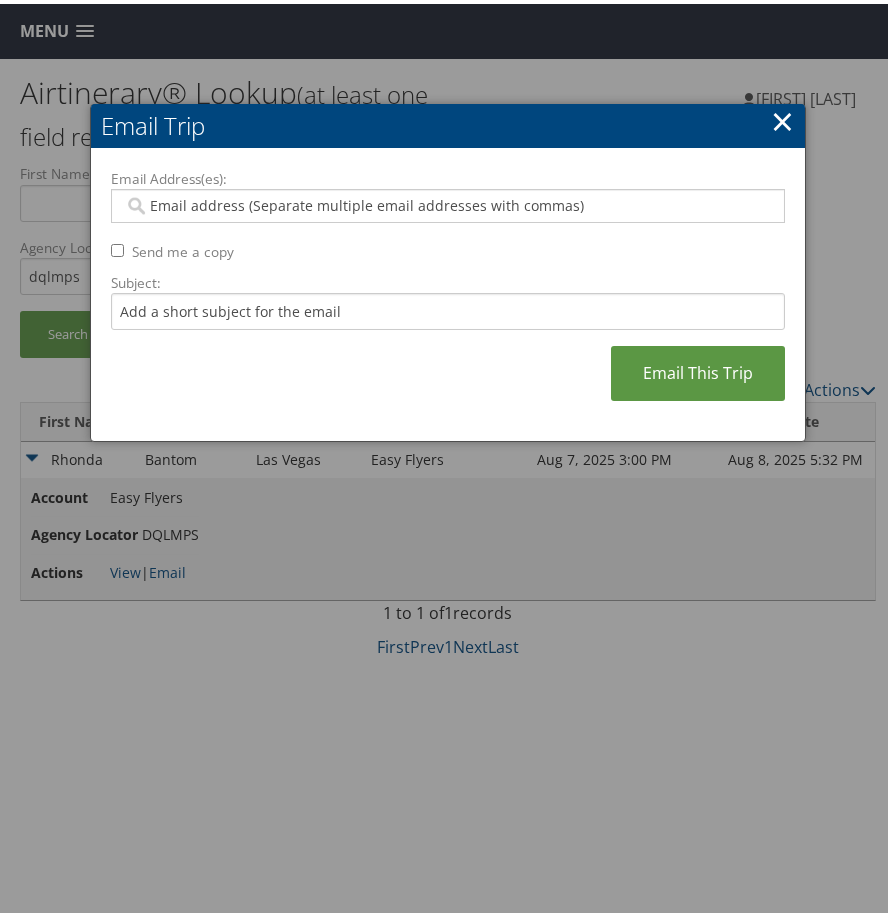 scroll, scrollTop: 0, scrollLeft: 0, axis: both 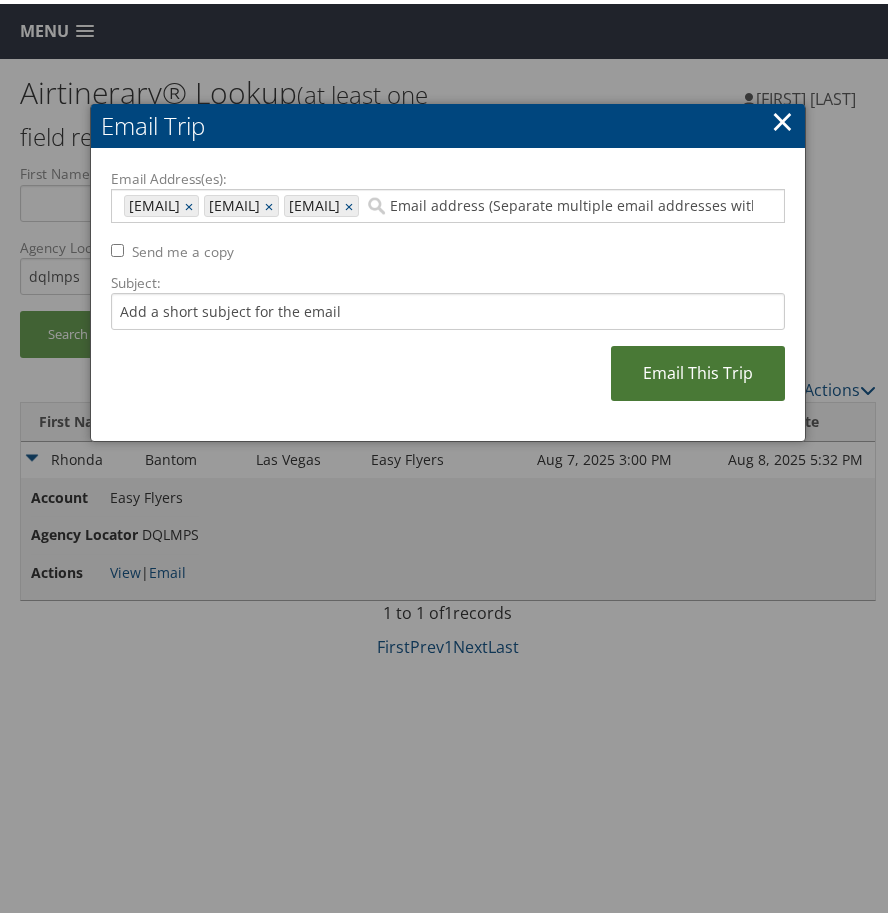 click on "Email This Trip" at bounding box center (698, 369) 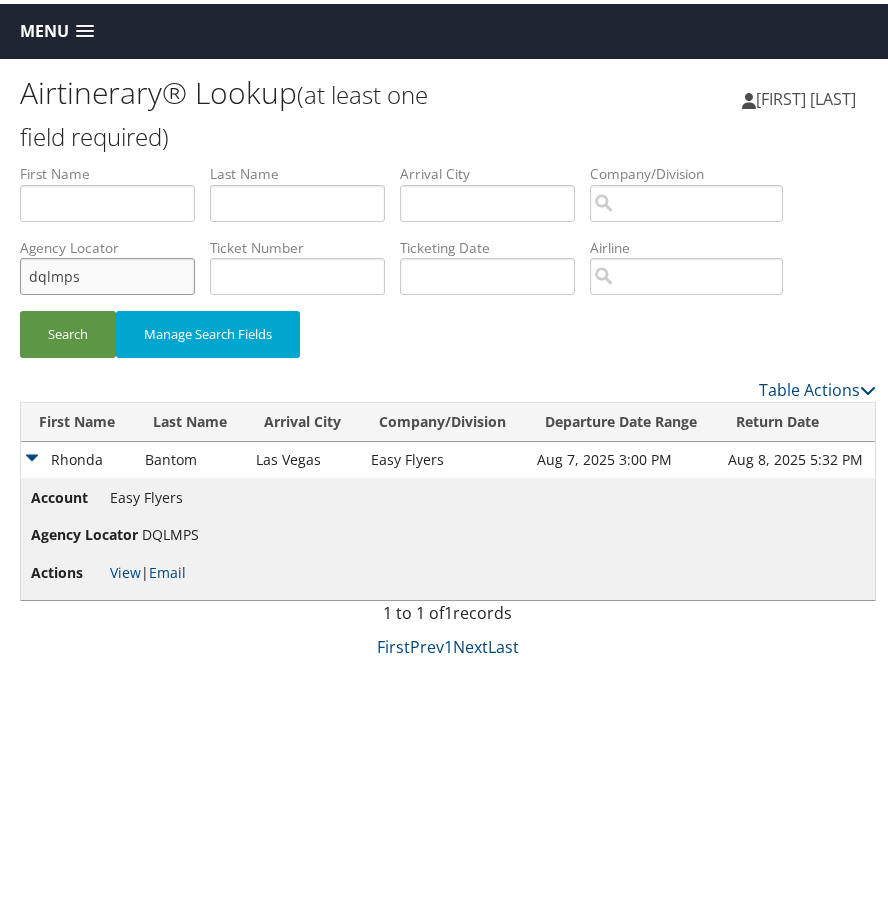 drag, startPoint x: 140, startPoint y: 271, endPoint x: -60, endPoint y: 272, distance: 200.0025 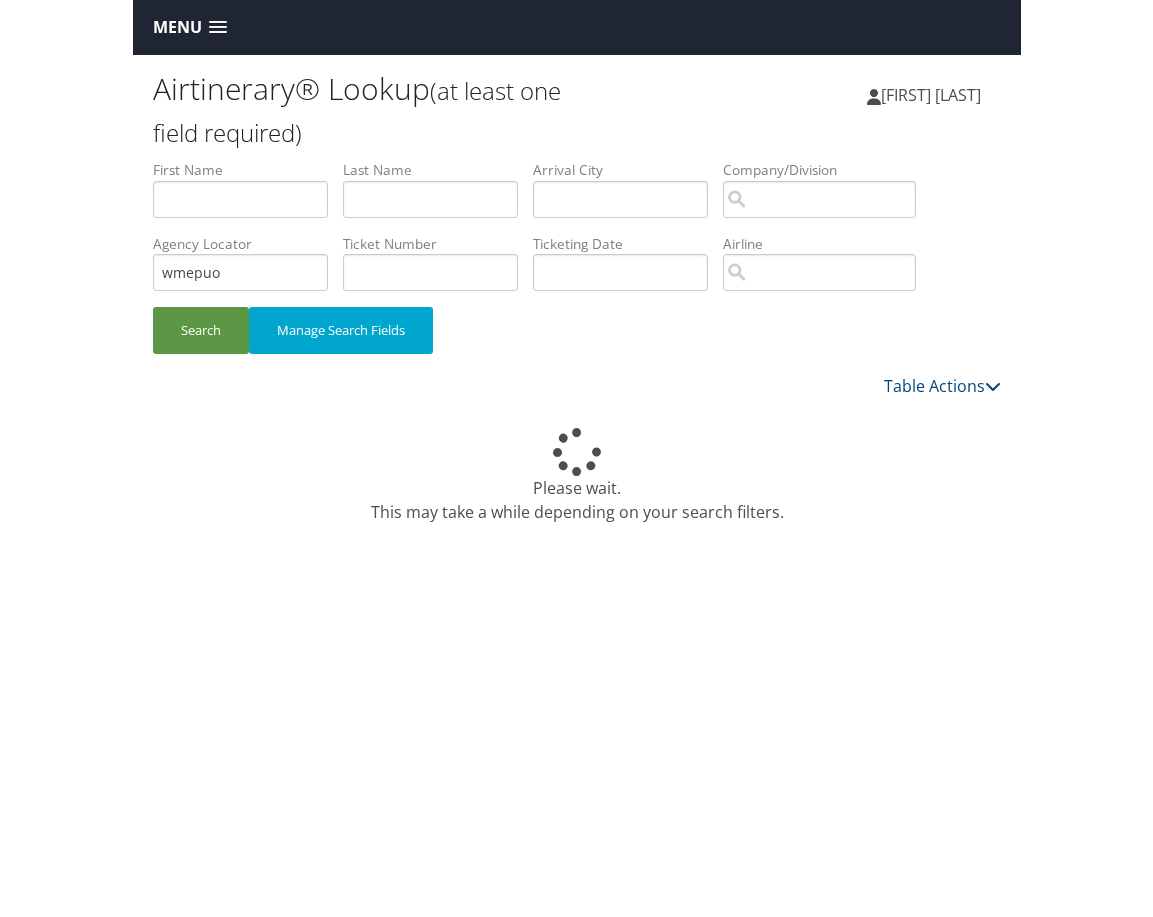 scroll, scrollTop: 0, scrollLeft: 0, axis: both 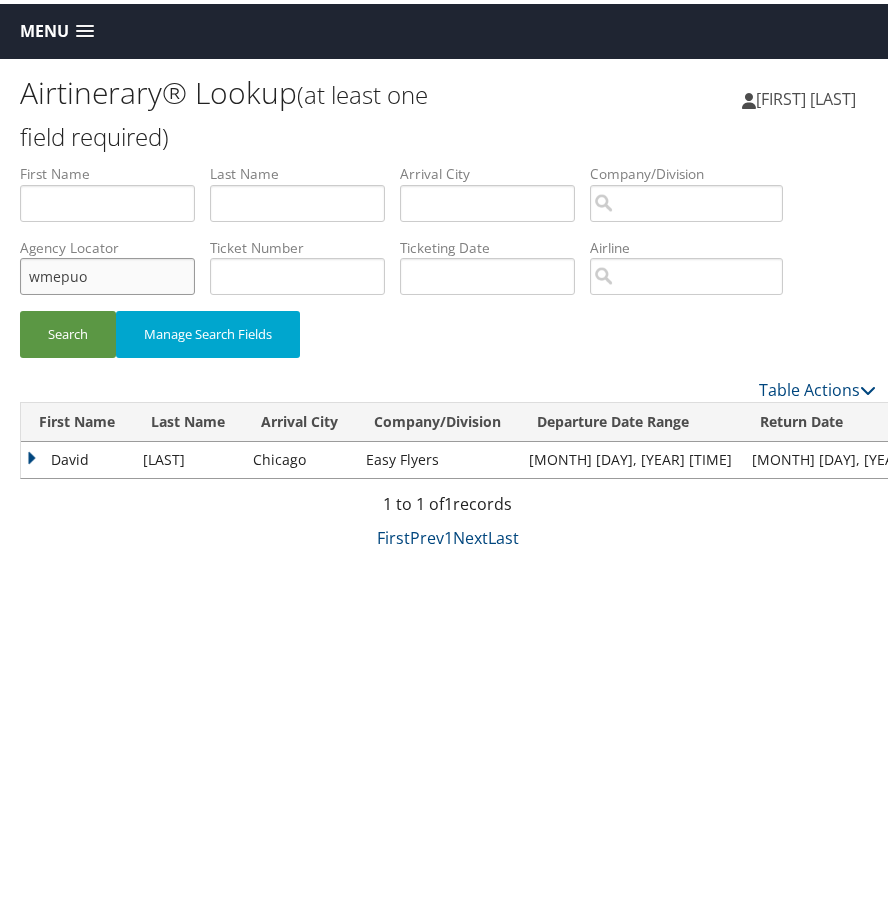 drag, startPoint x: 111, startPoint y: 274, endPoint x: -52, endPoint y: 270, distance: 163.04907 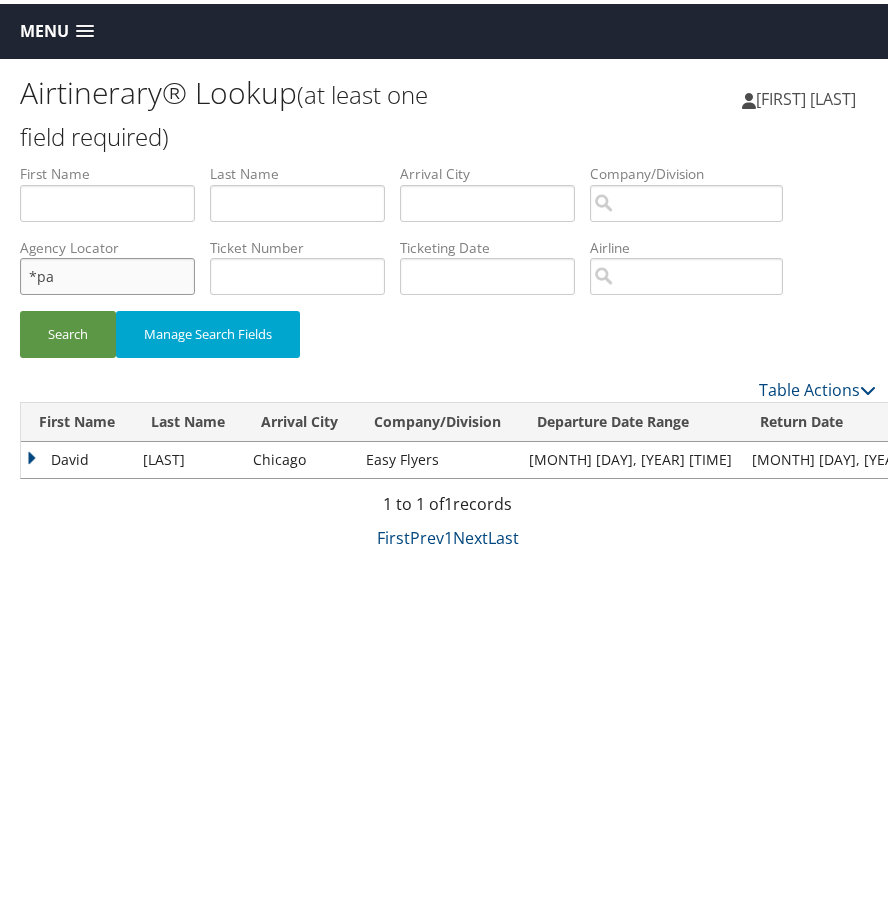 drag, startPoint x: 153, startPoint y: 271, endPoint x: -60, endPoint y: 264, distance: 213.11499 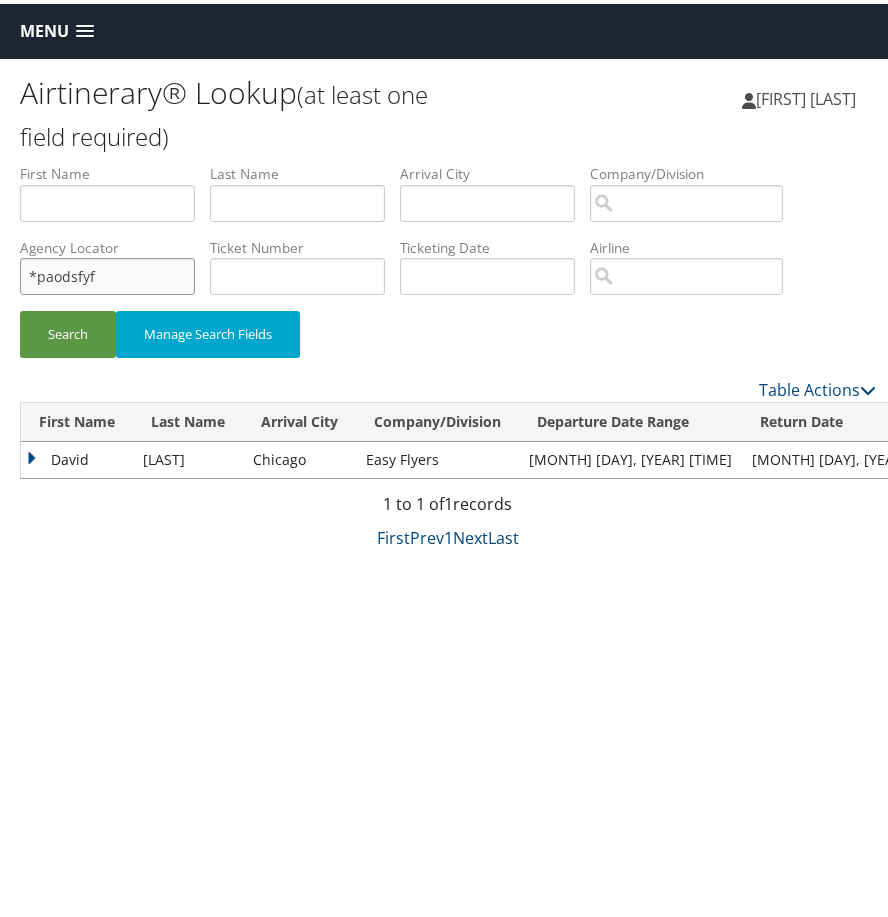click on "Search" at bounding box center (68, 330) 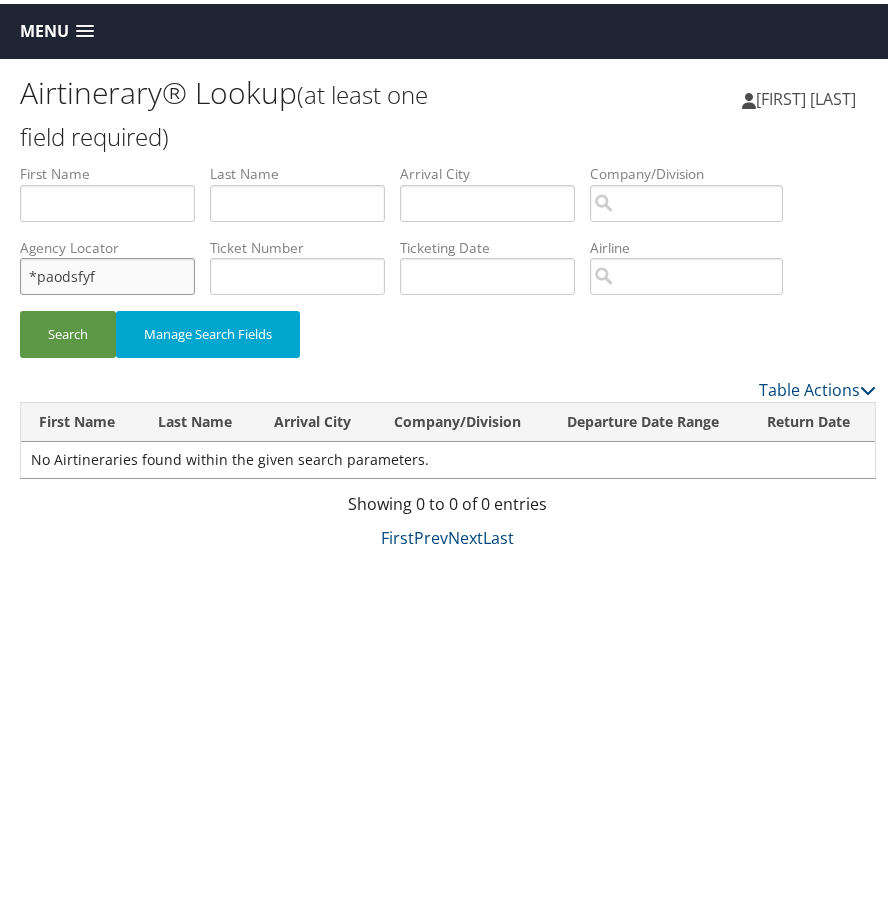 drag, startPoint x: 130, startPoint y: 265, endPoint x: -60, endPoint y: 264, distance: 190.00262 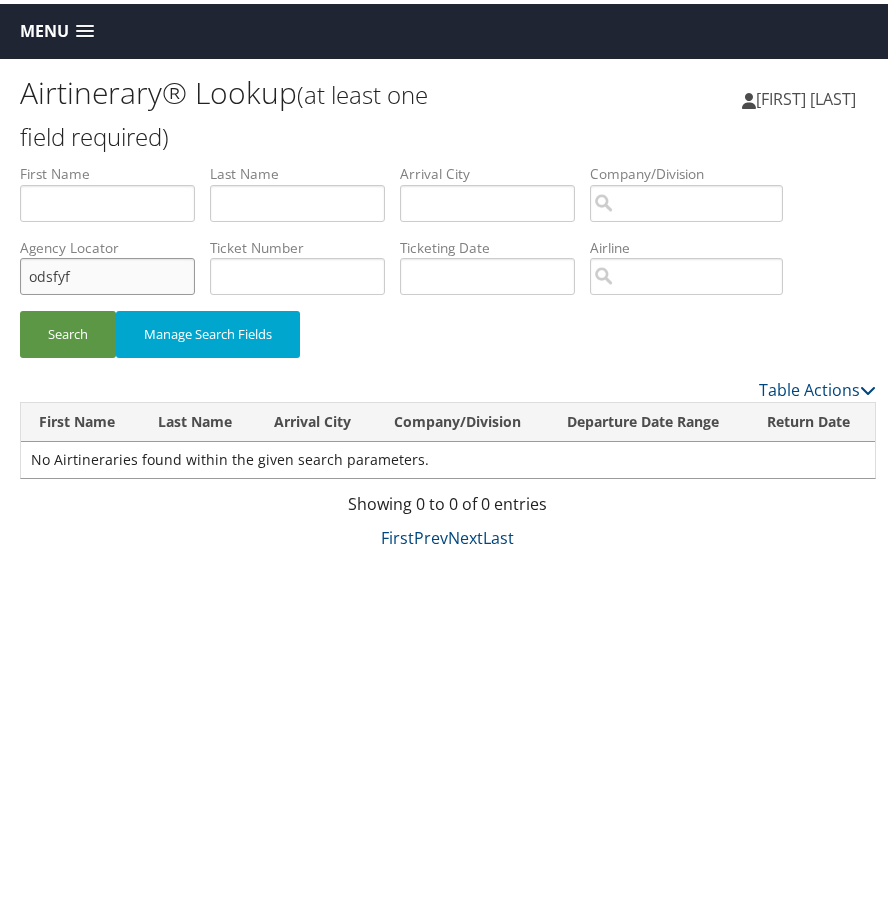click on "Search" at bounding box center [68, 330] 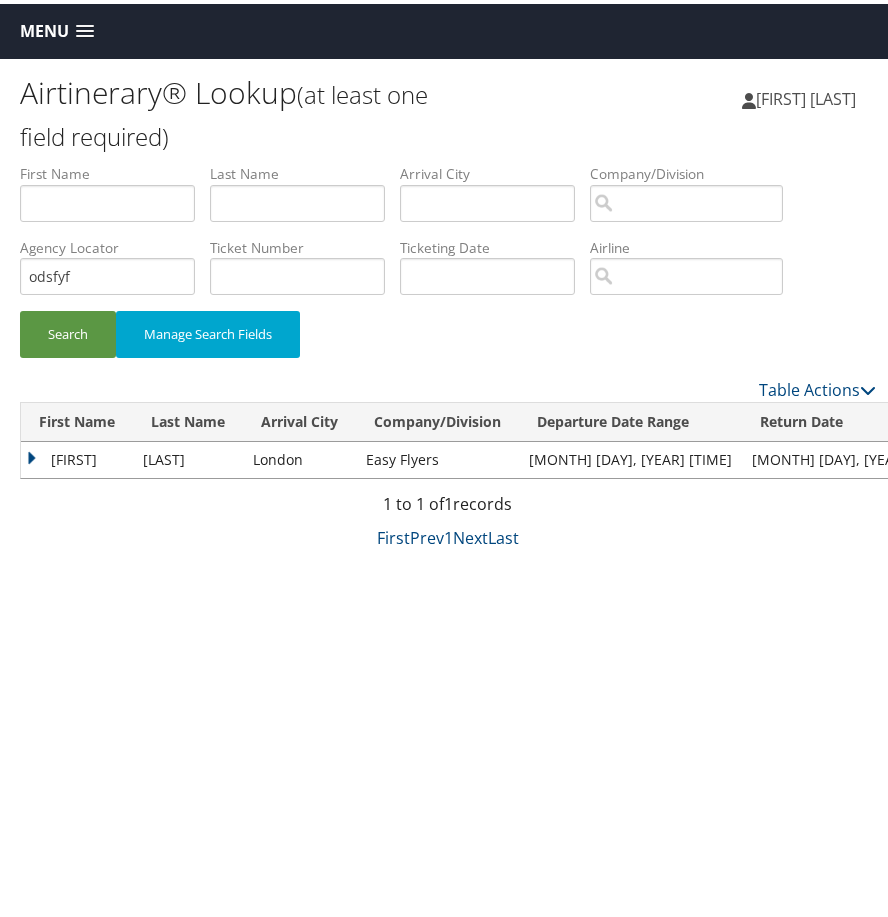 click on "Jeanne" at bounding box center [77, 456] 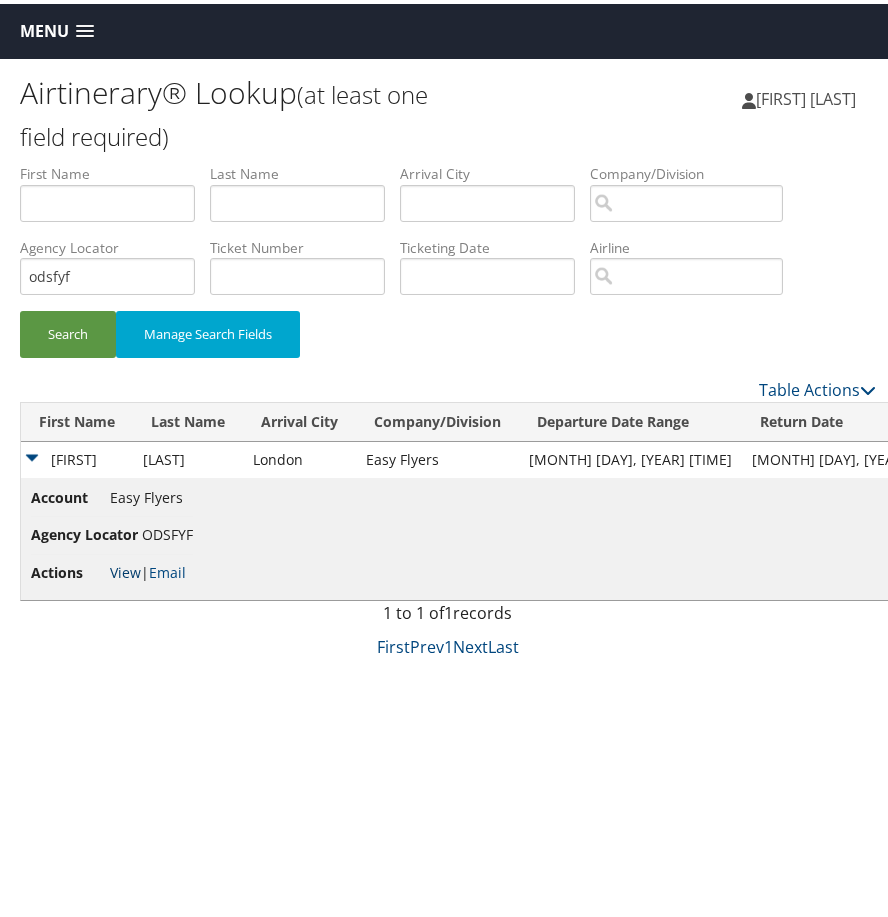 click on "View" at bounding box center [125, 568] 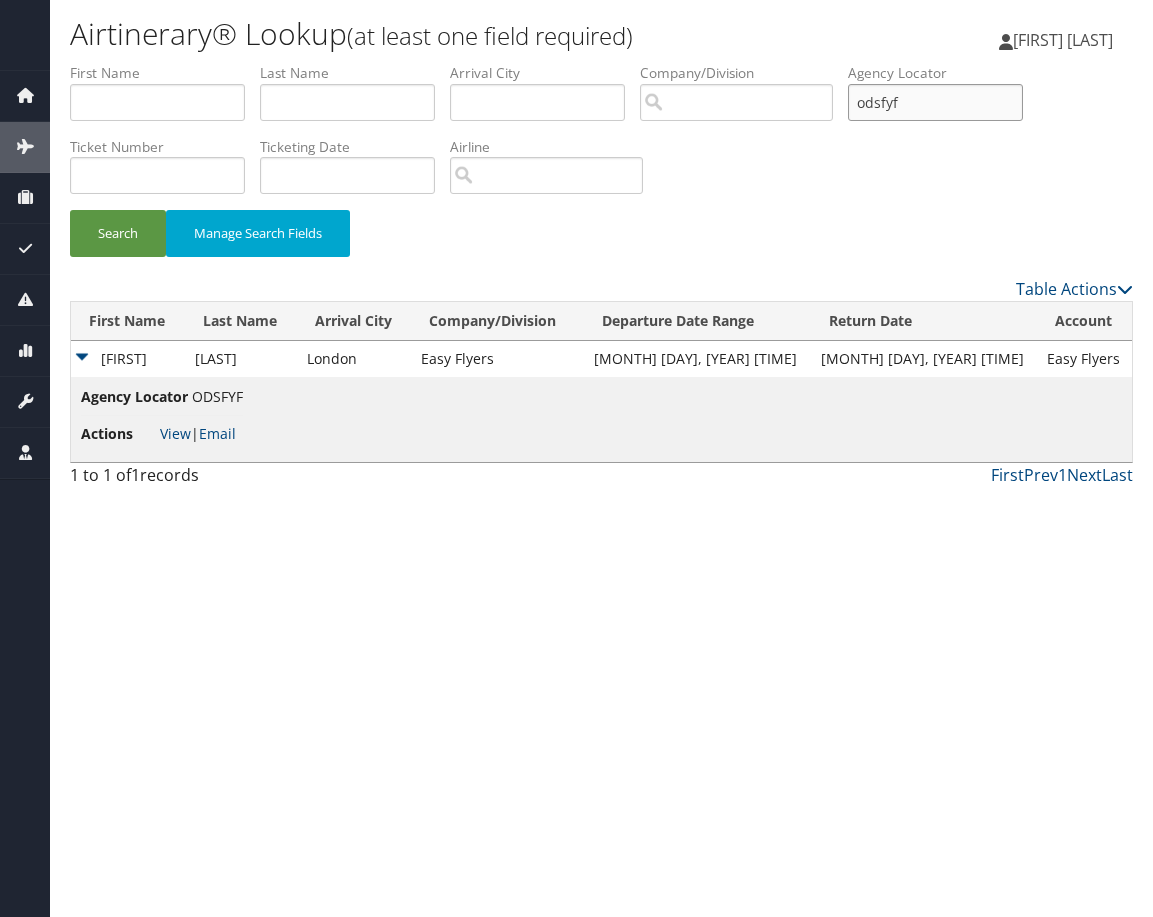 drag, startPoint x: 934, startPoint y: 99, endPoint x: 795, endPoint y: 100, distance: 139.0036 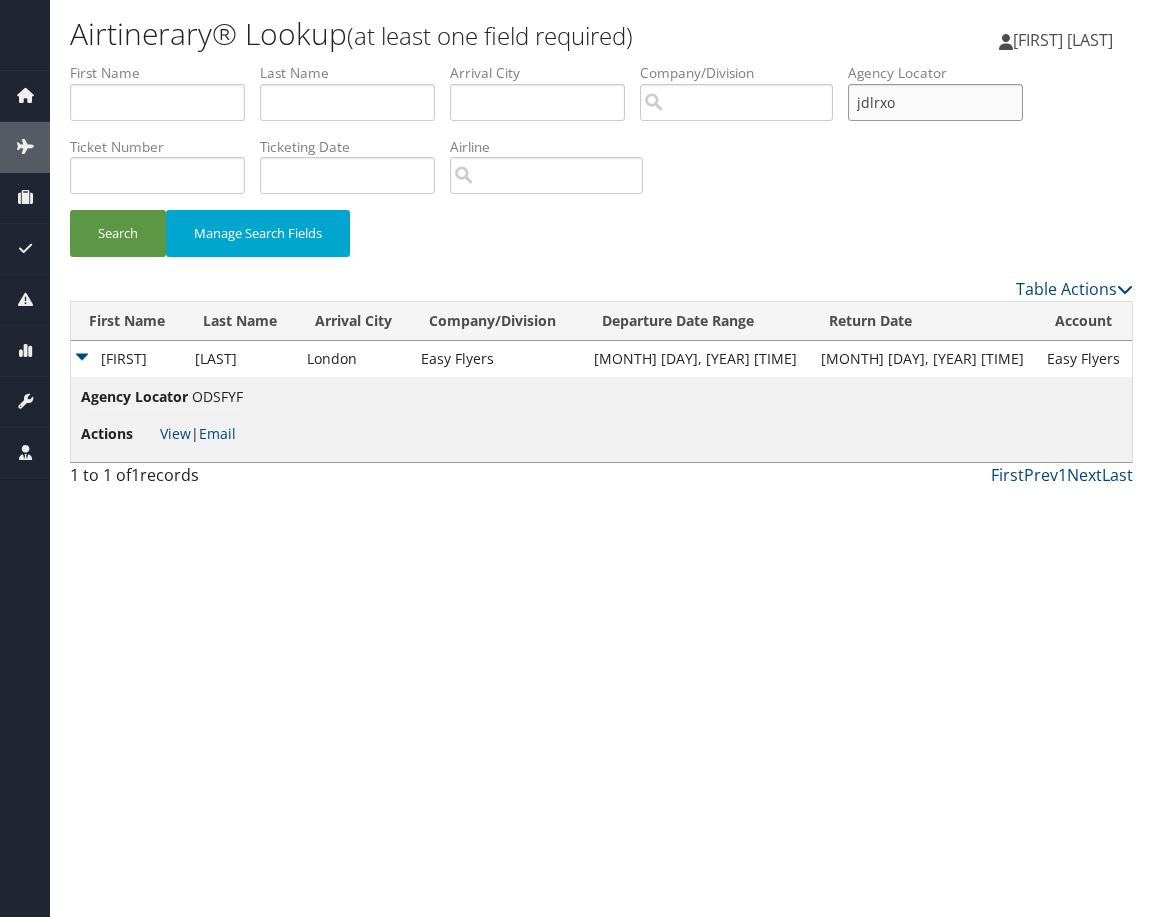 type on "jdlrxo" 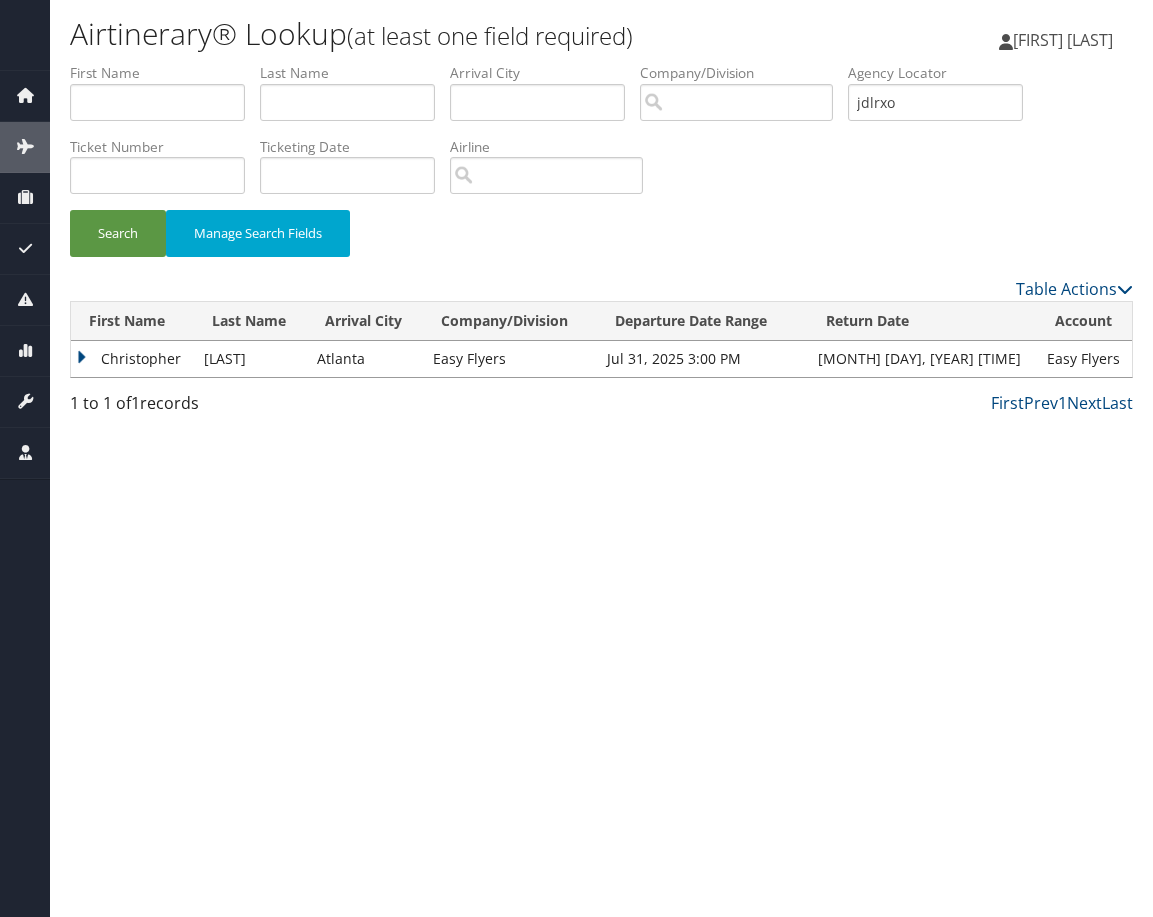 drag, startPoint x: 148, startPoint y: 354, endPoint x: 161, endPoint y: 364, distance: 16.40122 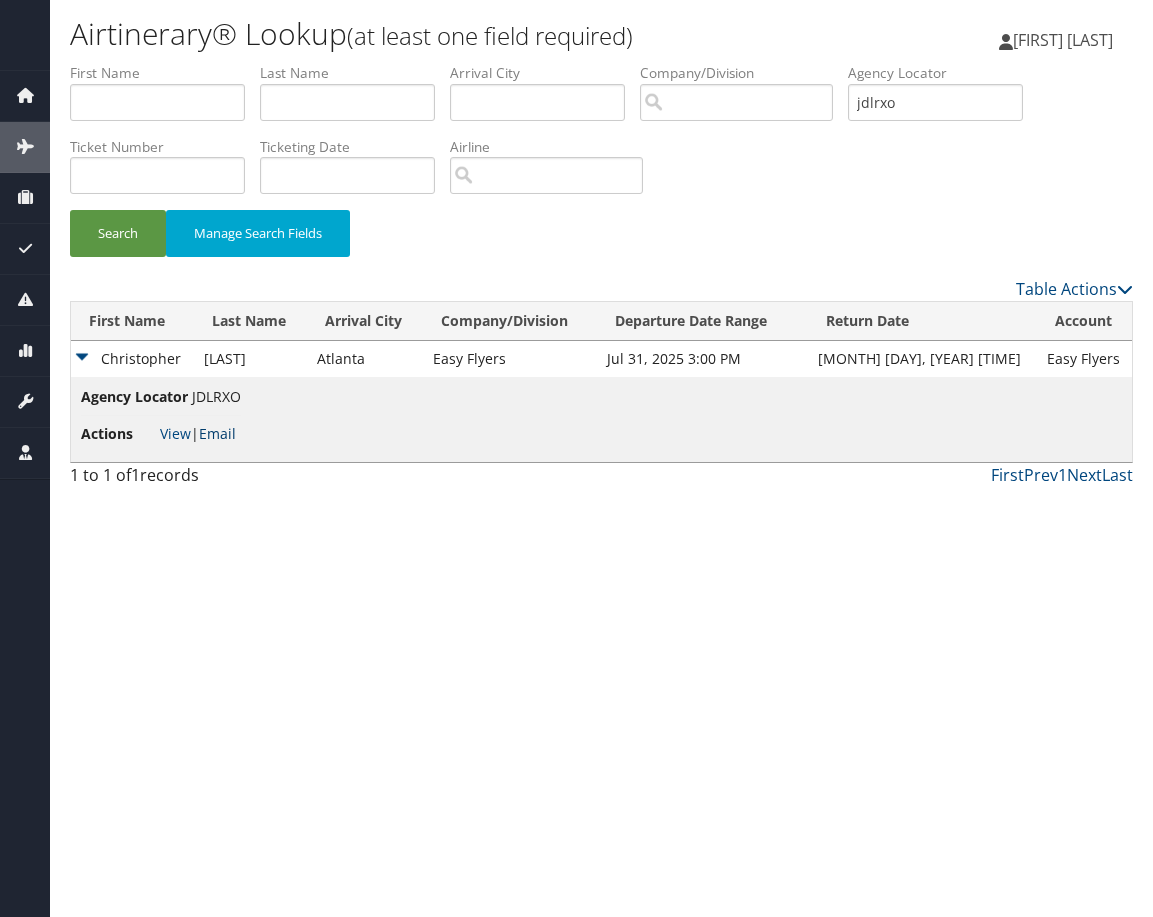 click on "Email" at bounding box center [217, 433] 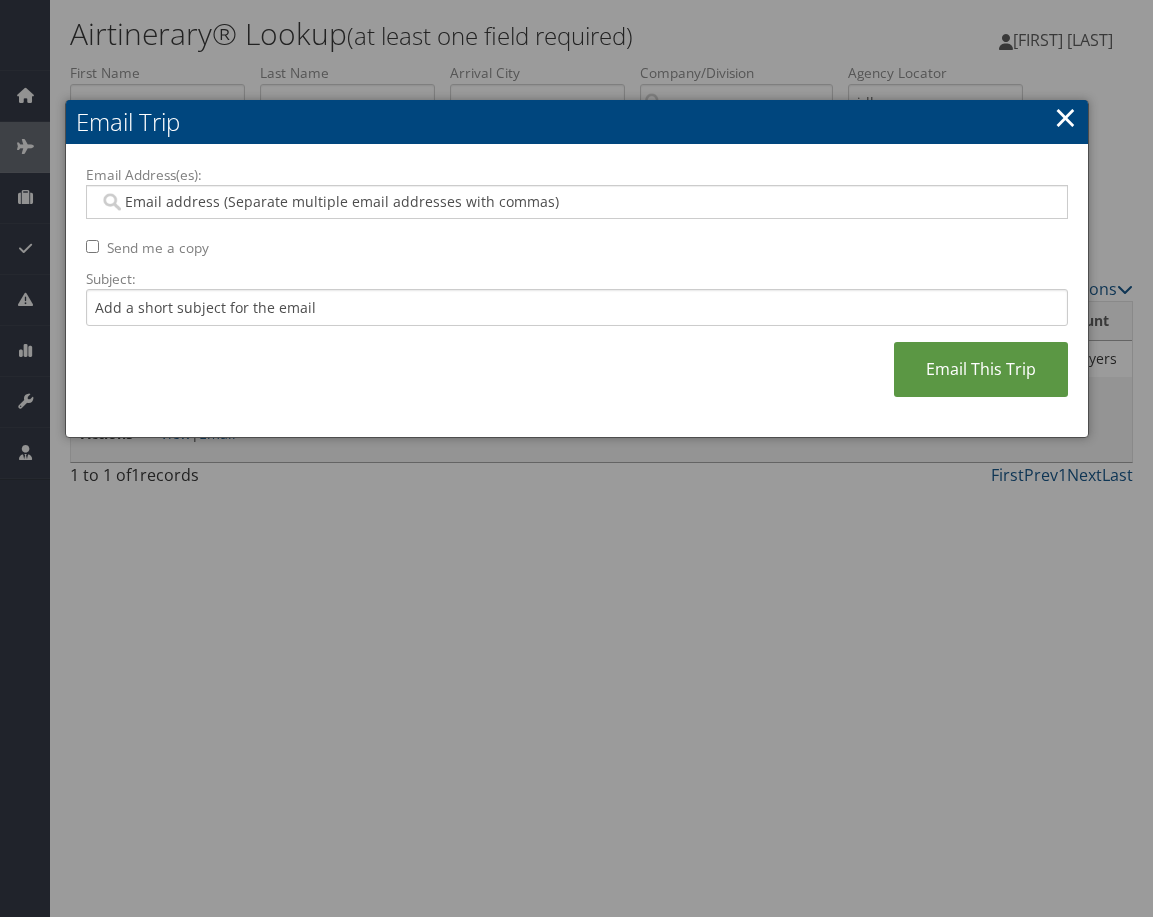 click on "Email Address(es):" at bounding box center (576, 202) 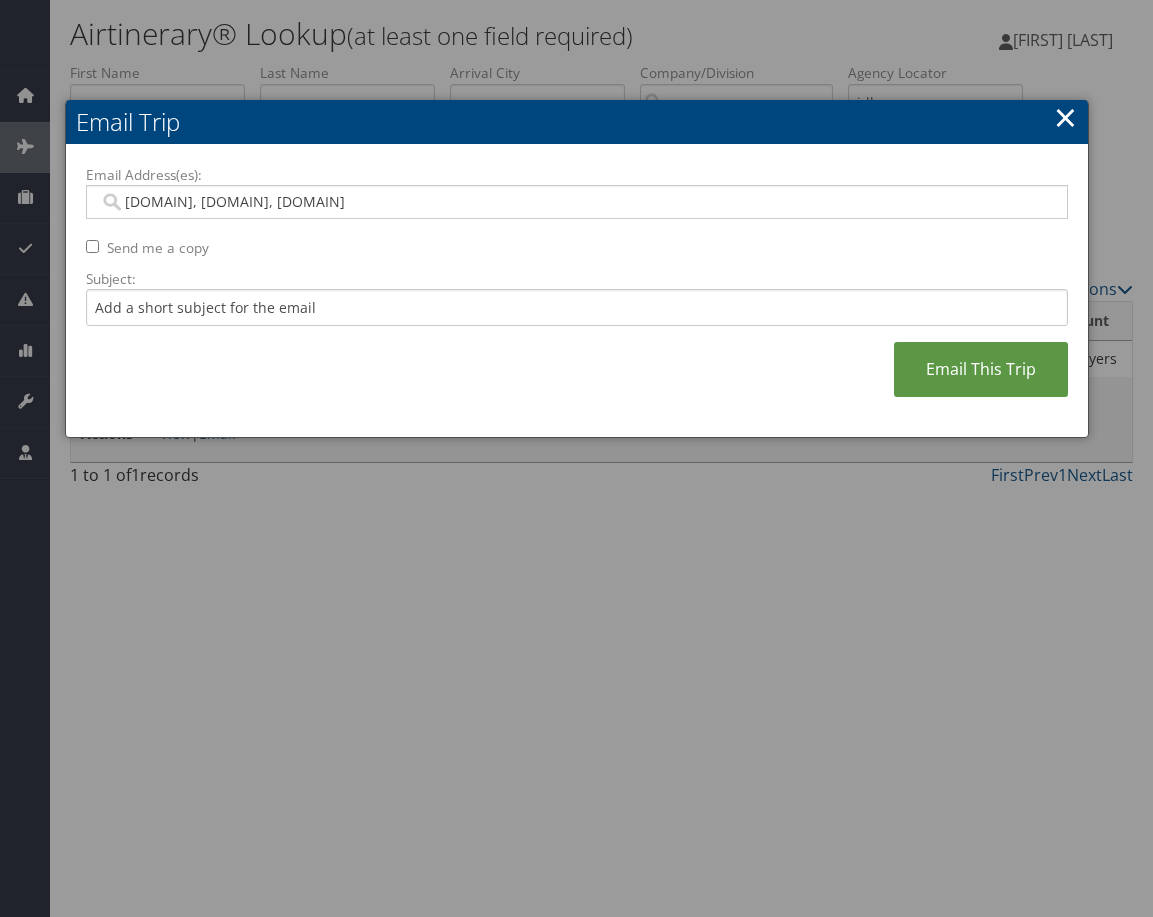 type on "Saudia.teja@easyflyers.com, Veronica.sanchez@easyflyers.com, Adrian.sanchez@easyflyers.com" 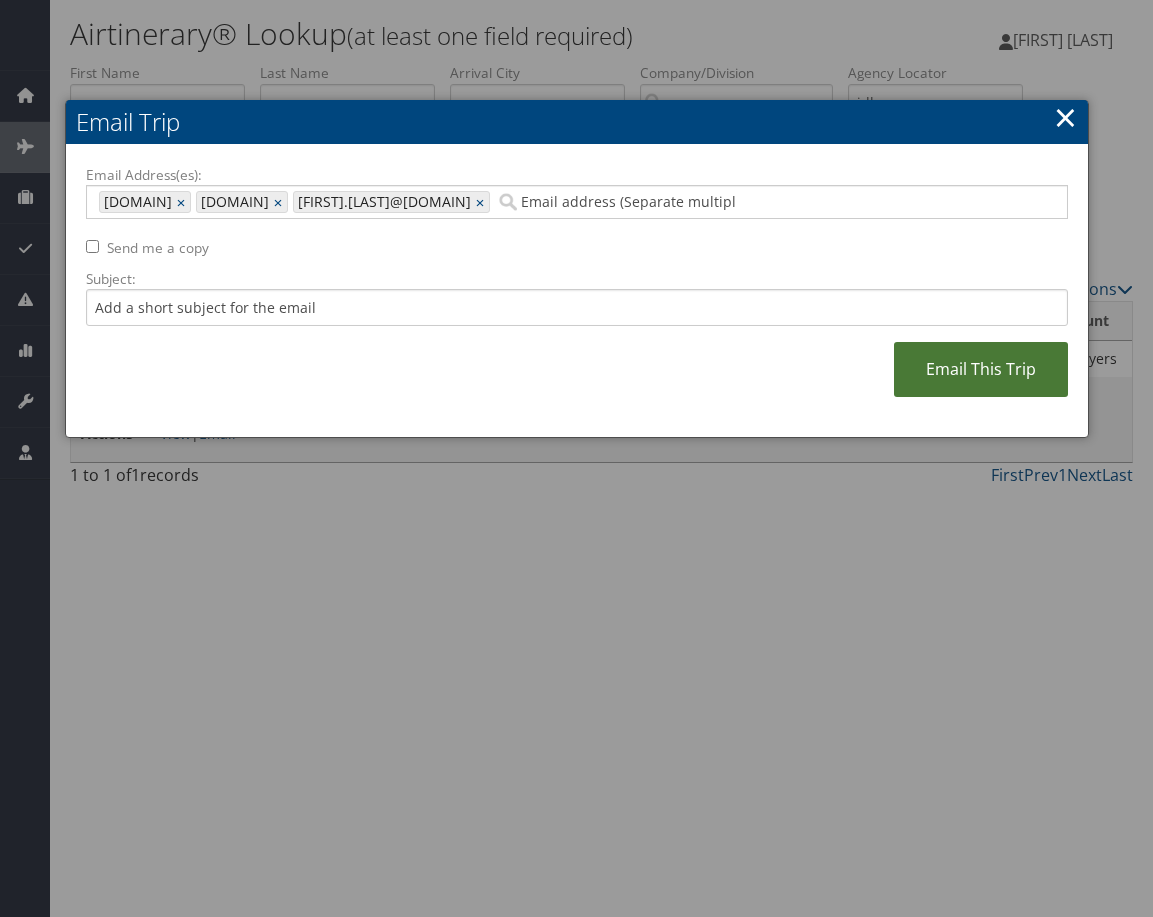 click on "Email This Trip" at bounding box center (981, 369) 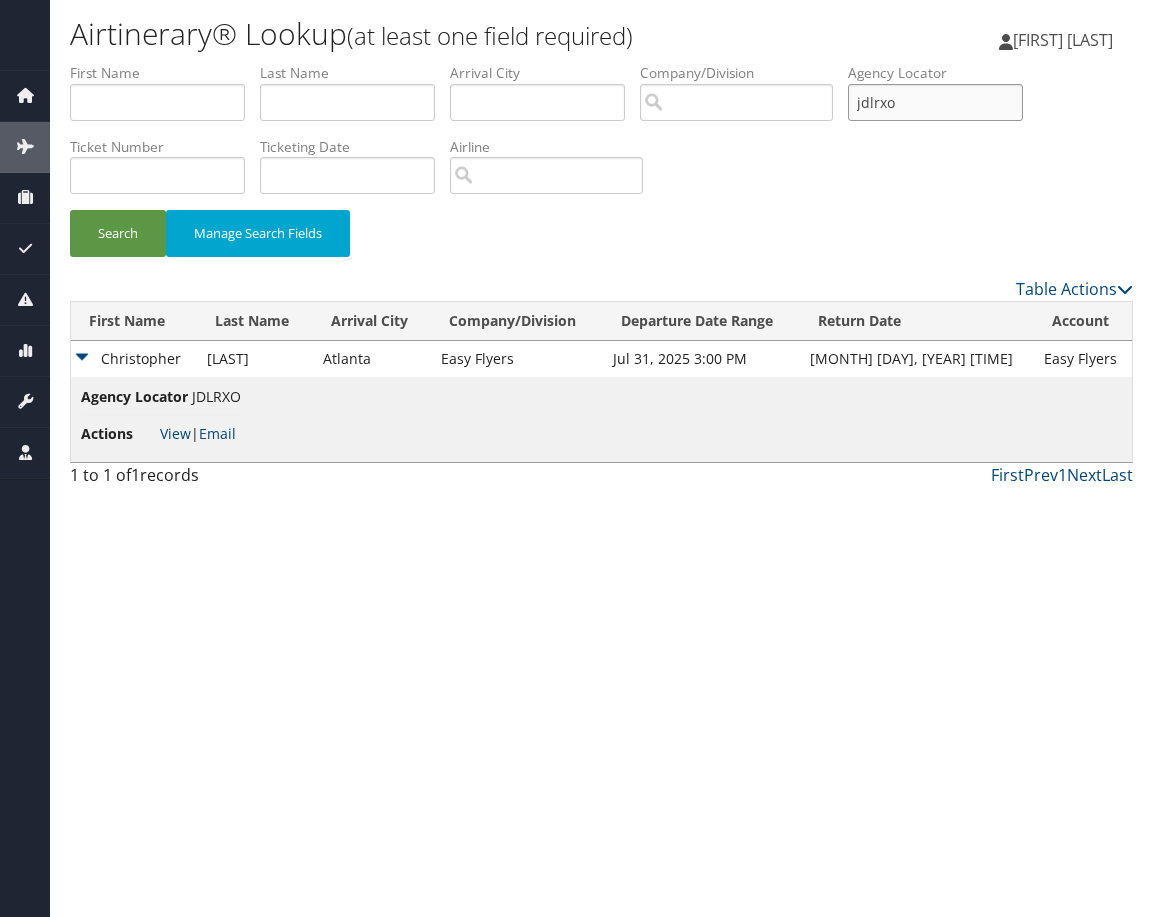 drag, startPoint x: 961, startPoint y: 103, endPoint x: 526, endPoint y: 104, distance: 435.00116 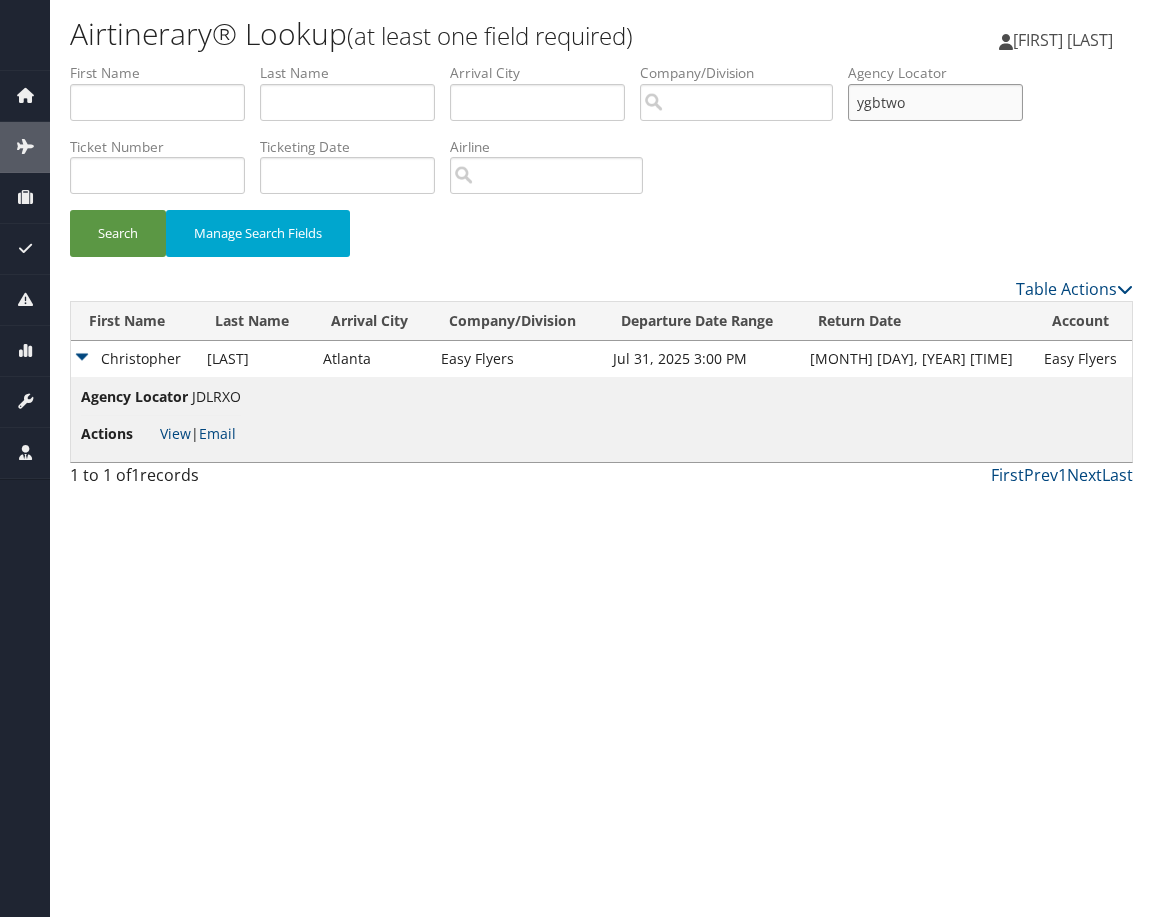 type on "ygbtwo" 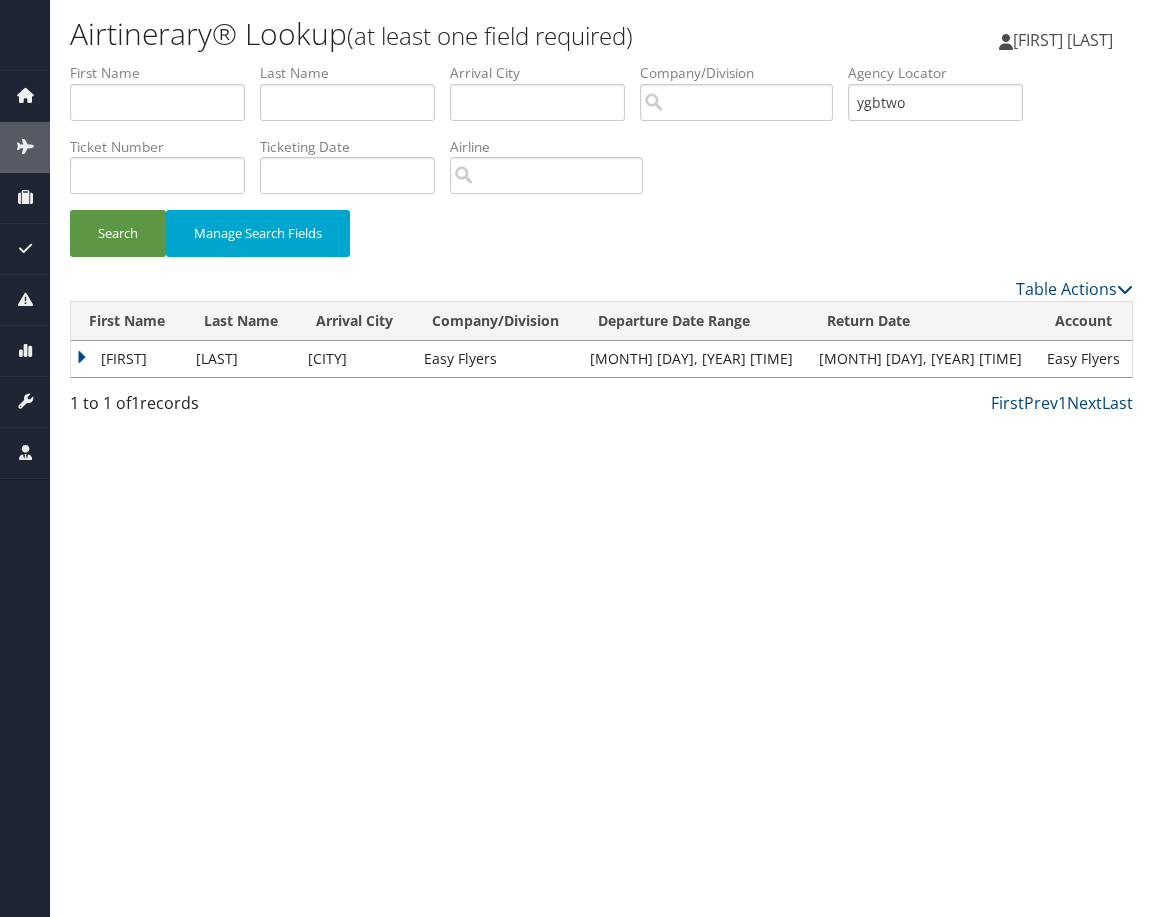 click on "Gisela" at bounding box center (128, 359) 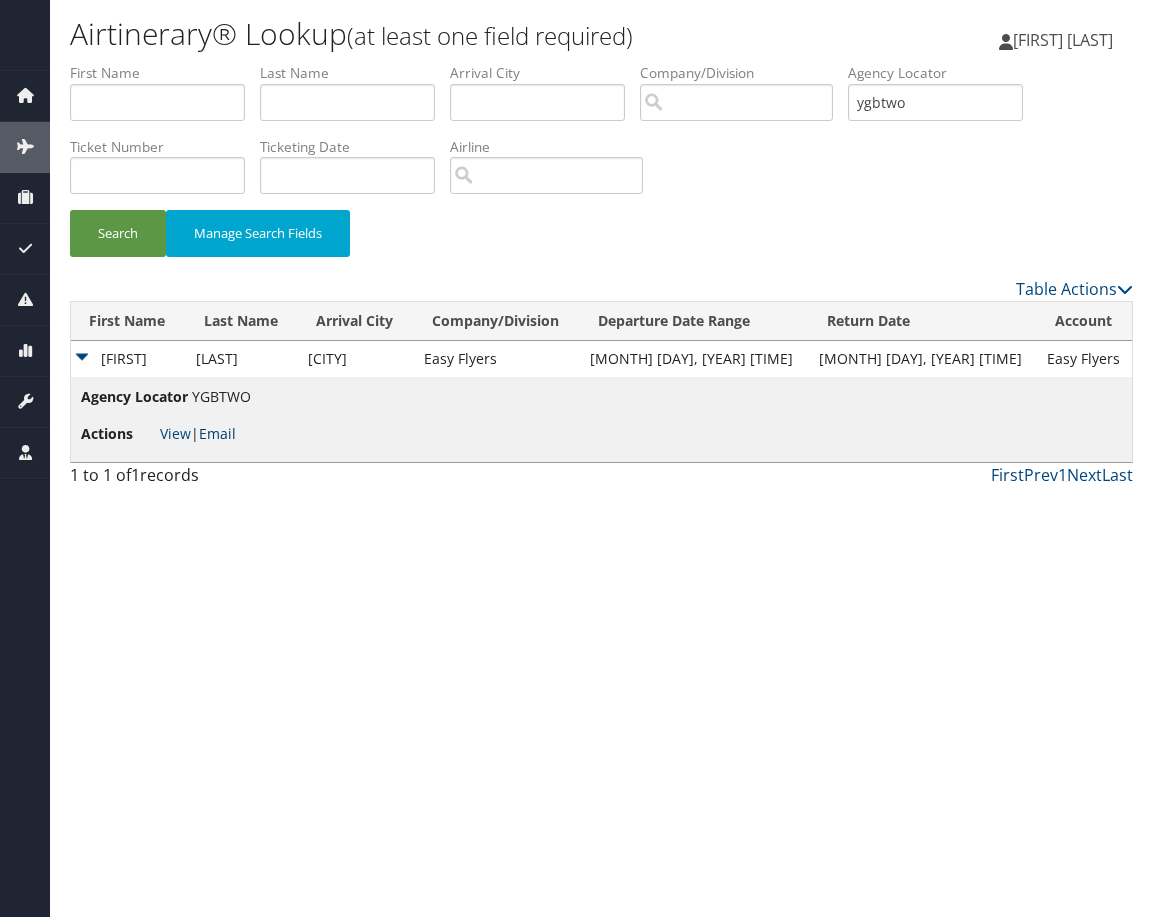 click on "Email" at bounding box center (217, 433) 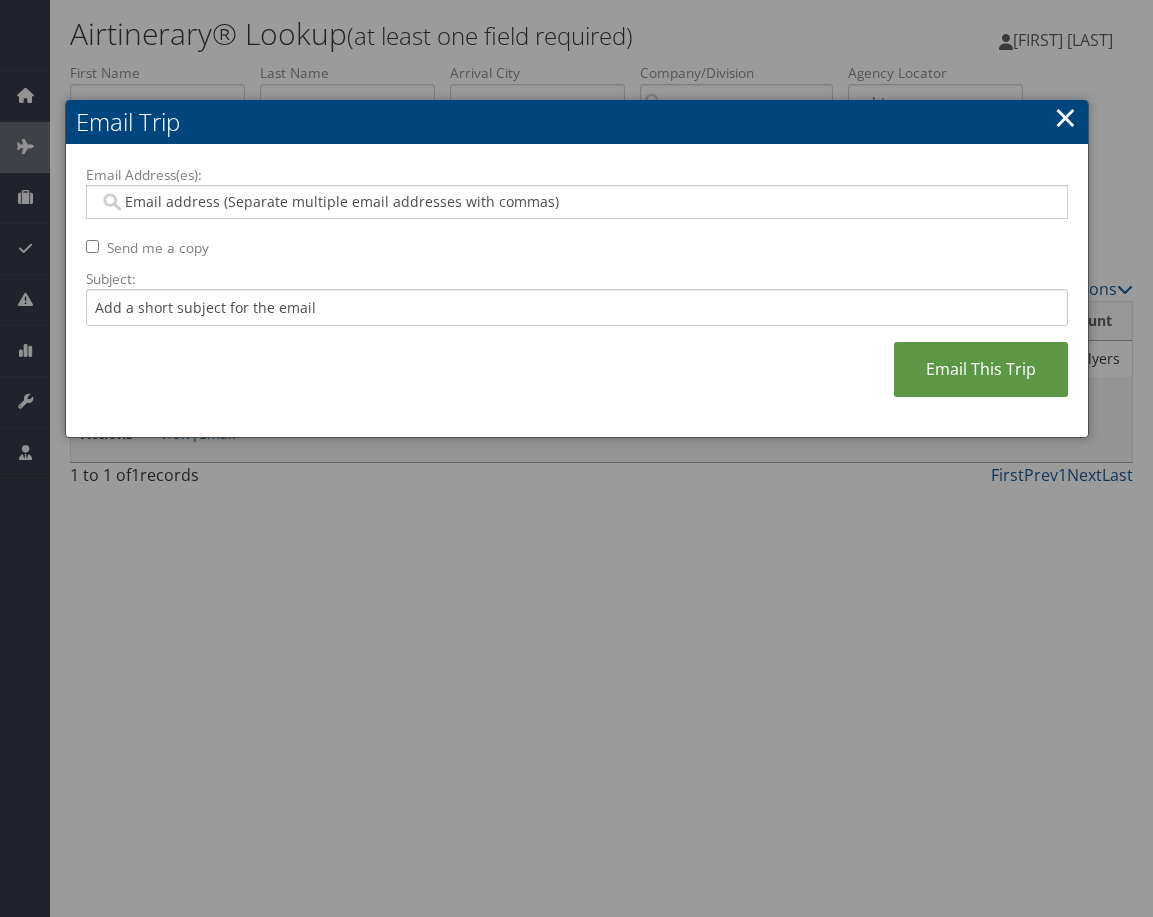 click on "Email Address(es):" at bounding box center [576, 202] 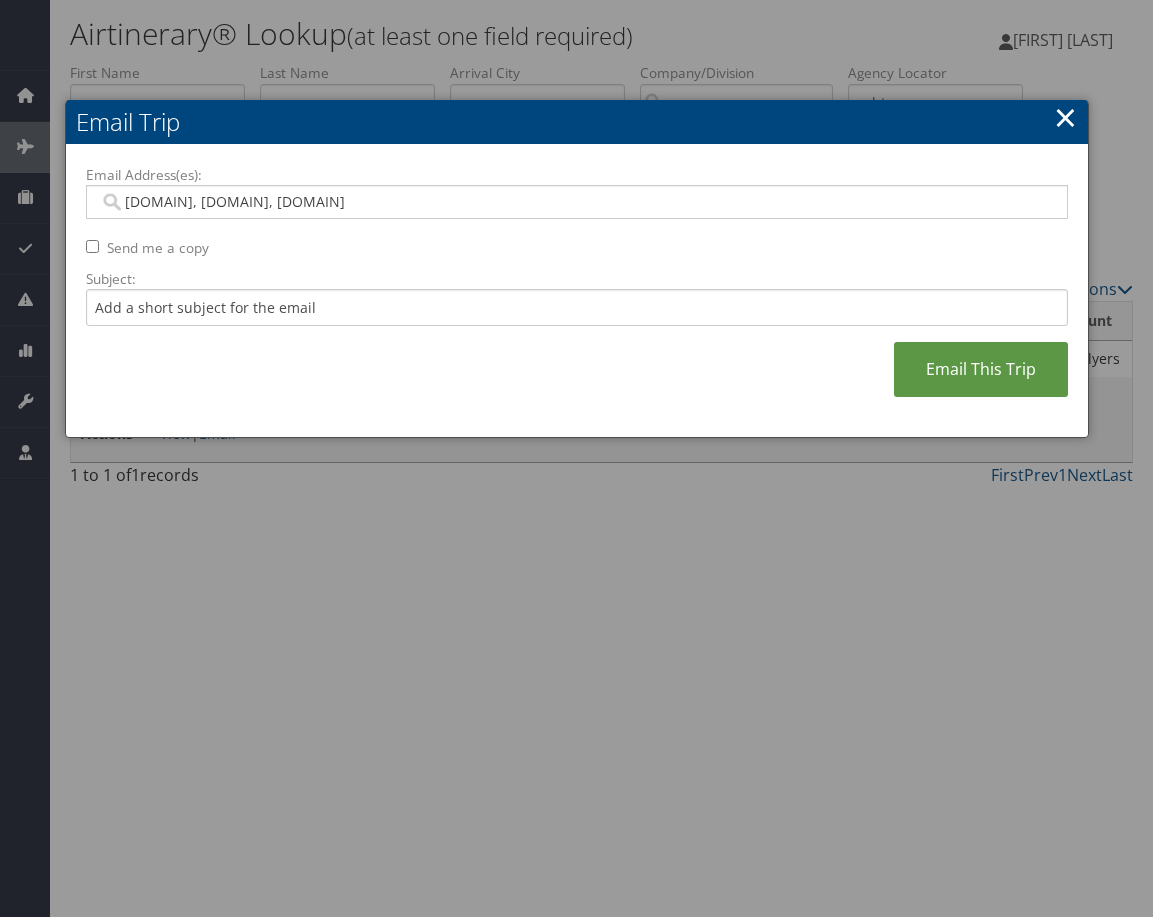 type on "Saudia.teja@easyflyers.com, Veronica.sanchez@easyflyers.com, Adrian.sanchez@easyflyers.com" 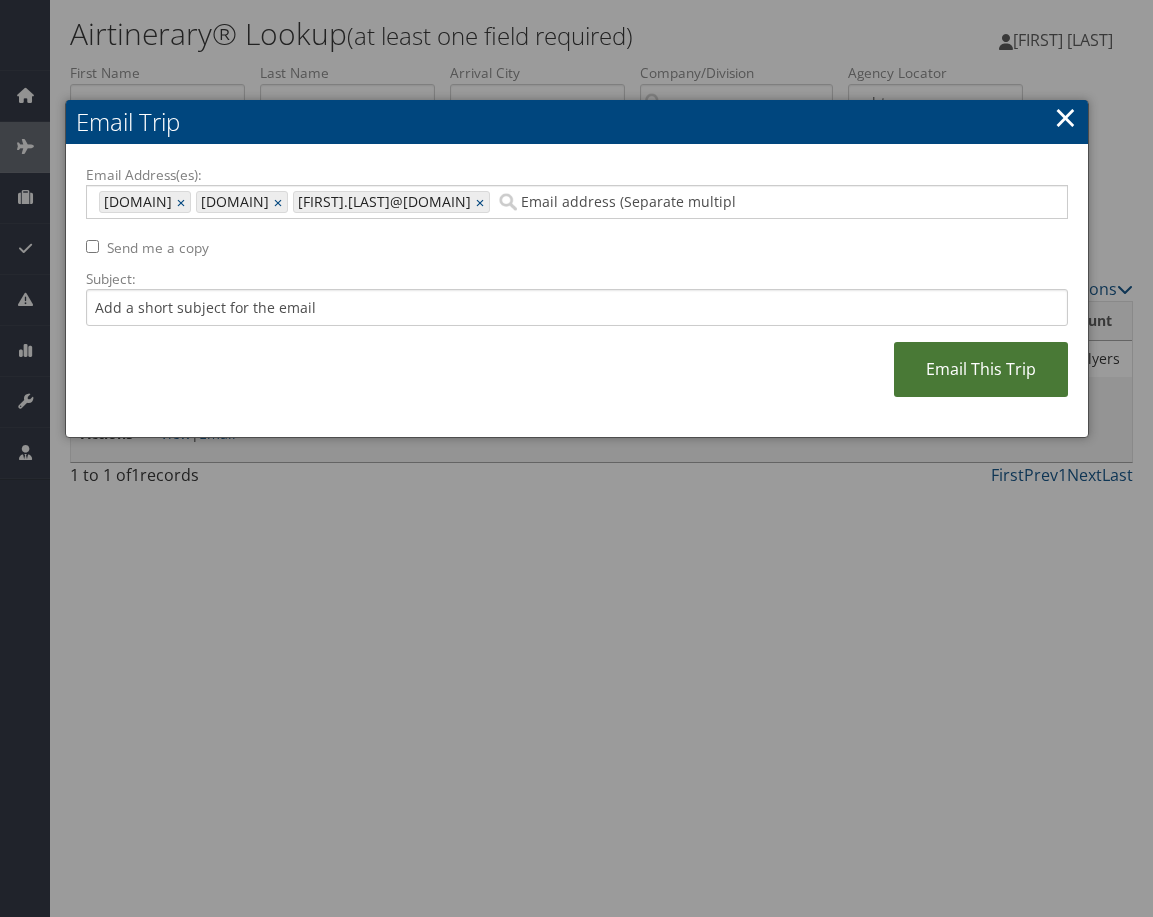 click on "Email This Trip" at bounding box center (981, 369) 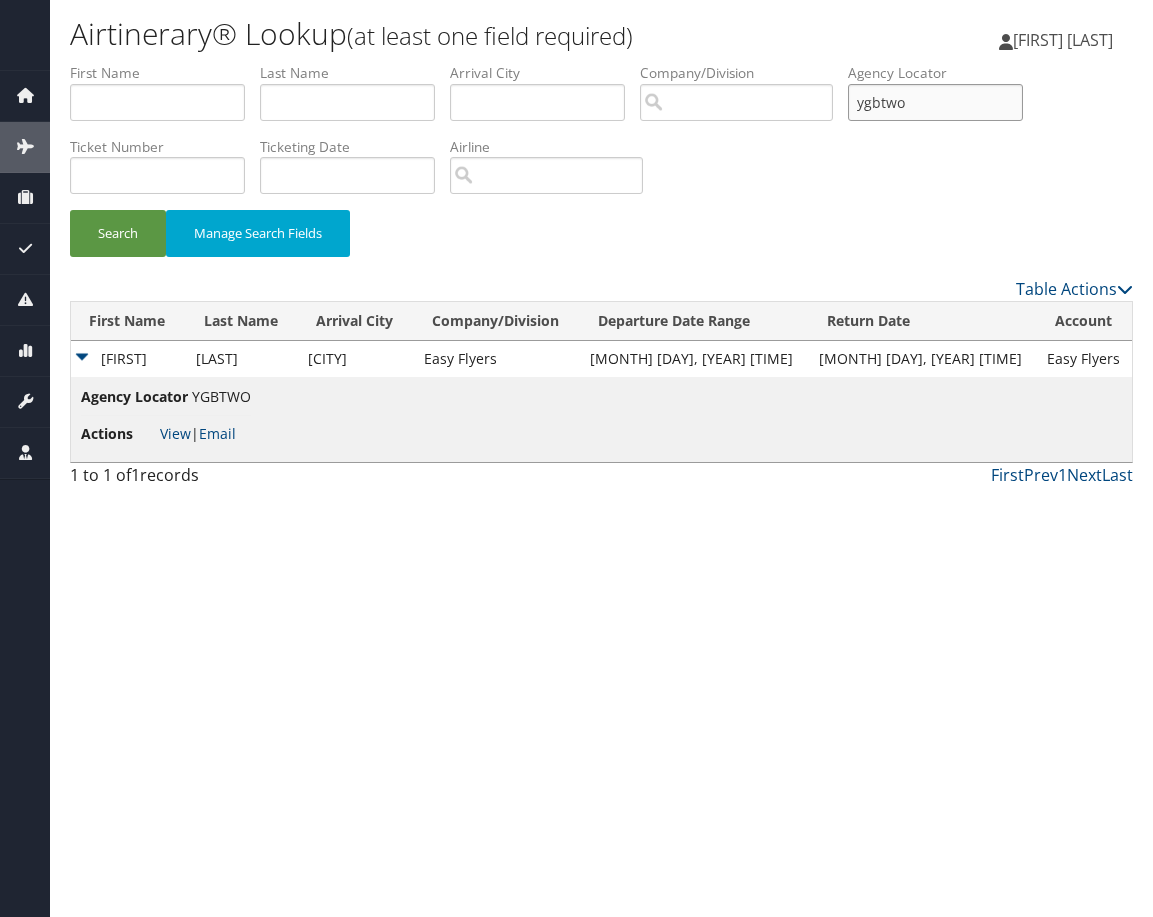 drag, startPoint x: 966, startPoint y: 101, endPoint x: 782, endPoint y: 103, distance: 184.01086 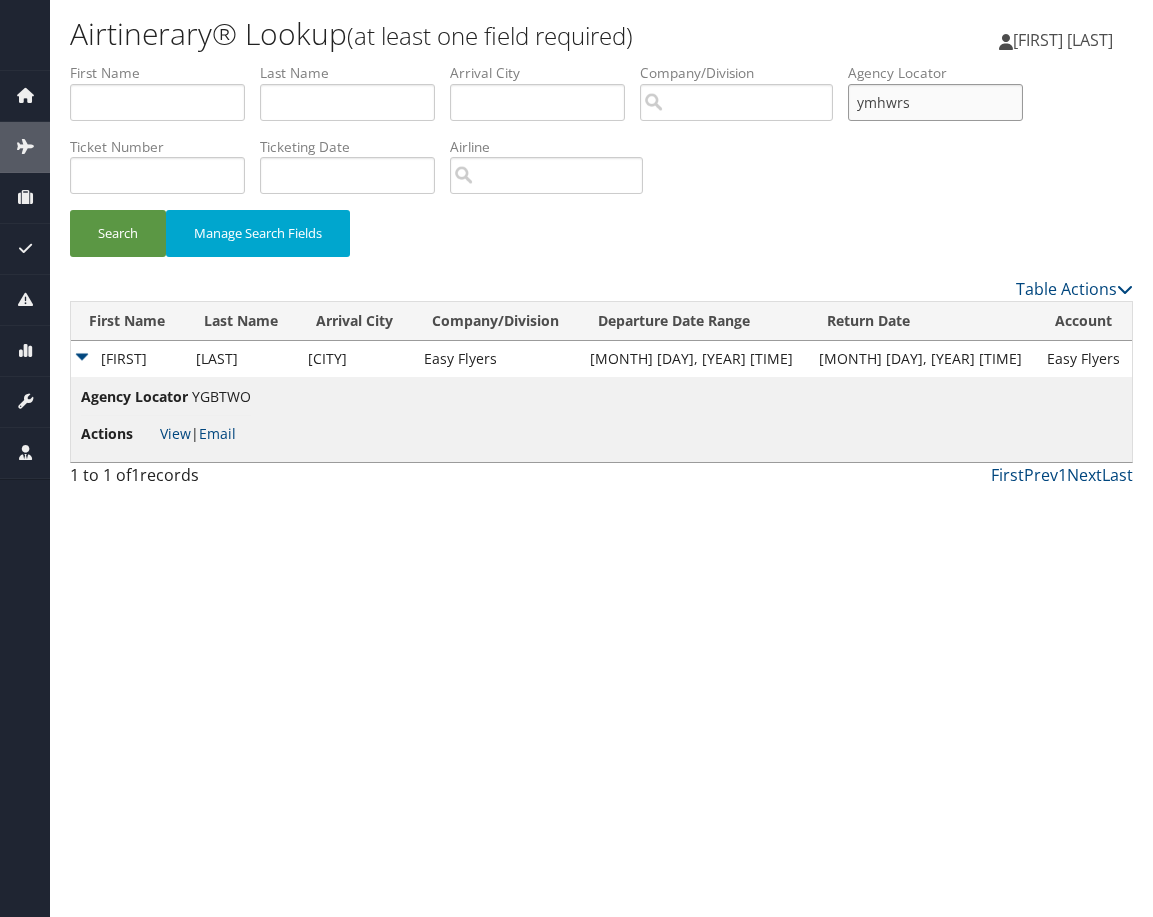 type on "ymhwrs" 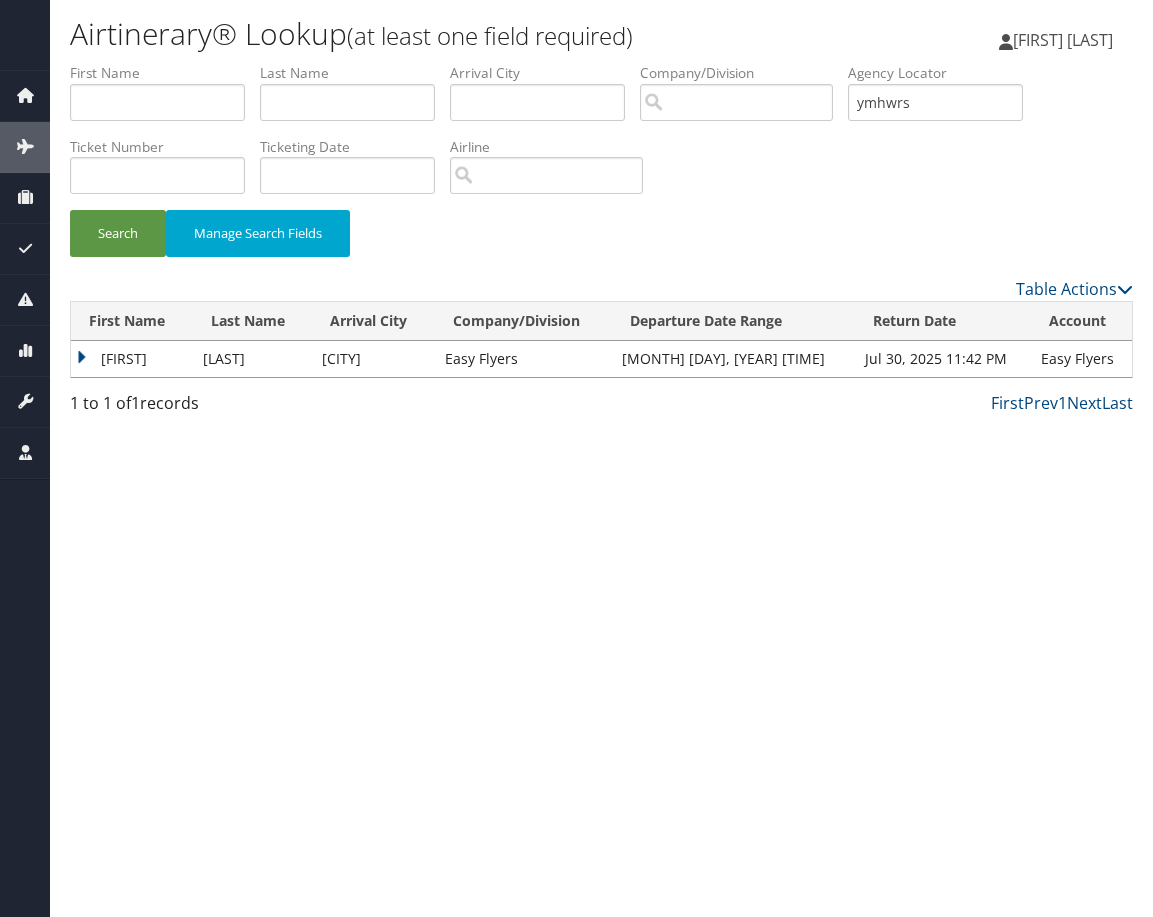 click on "Gisela" at bounding box center (132, 359) 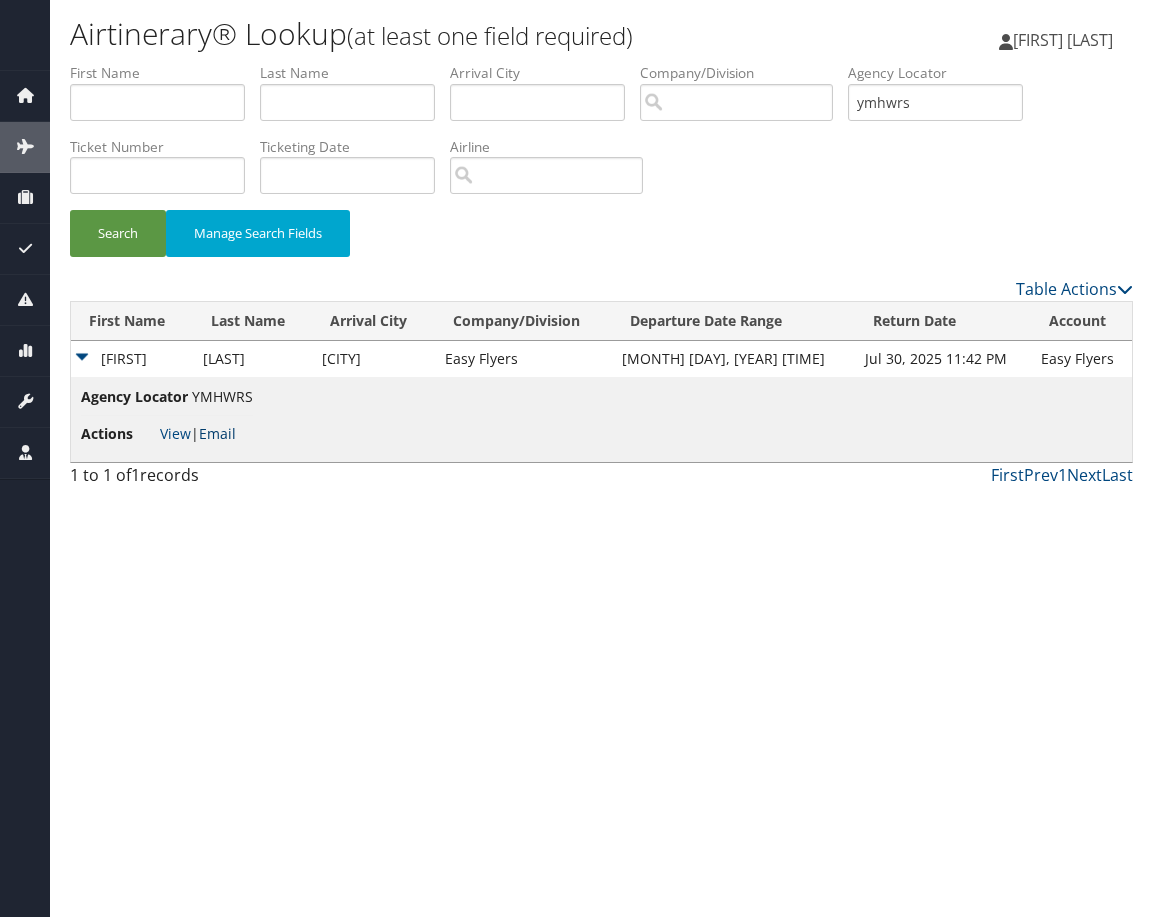 click on "Email" at bounding box center (217, 433) 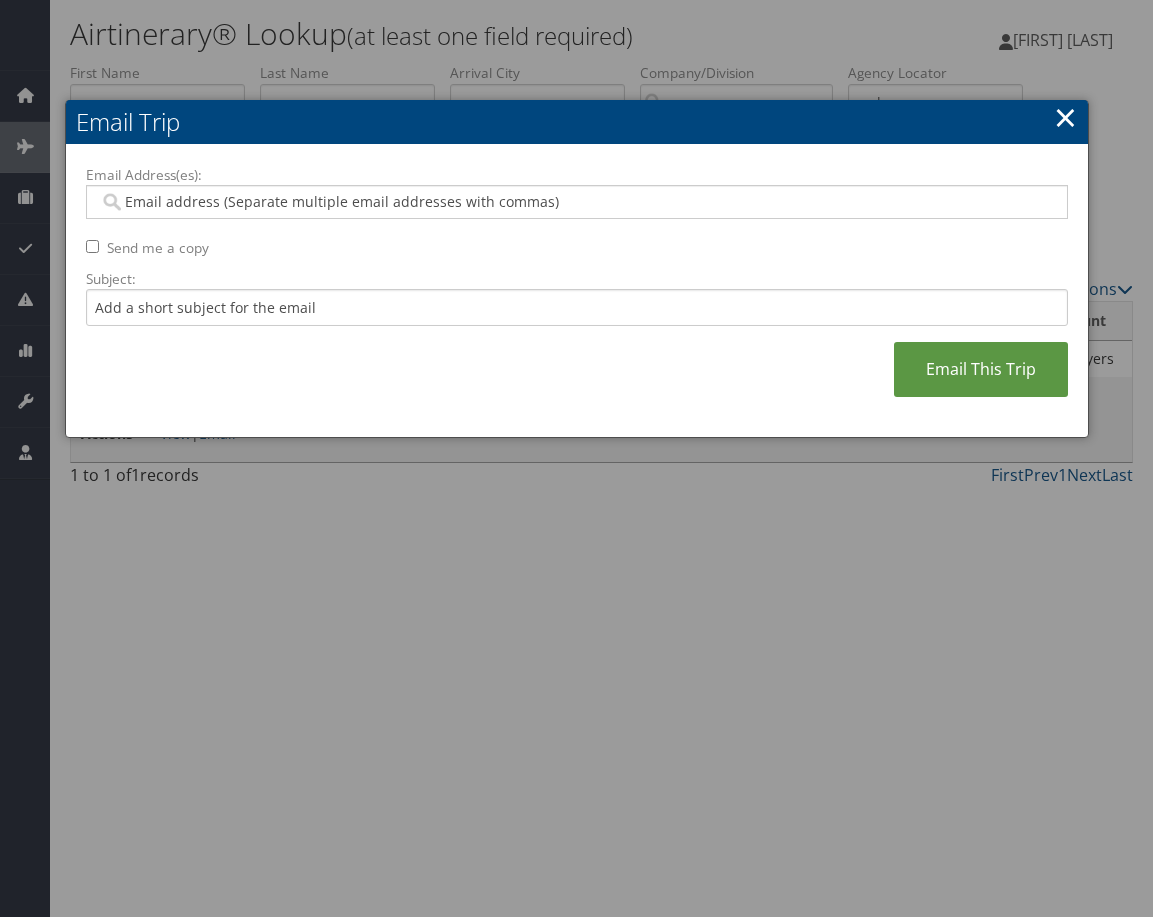 click on "Email Address(es):" at bounding box center (576, 202) 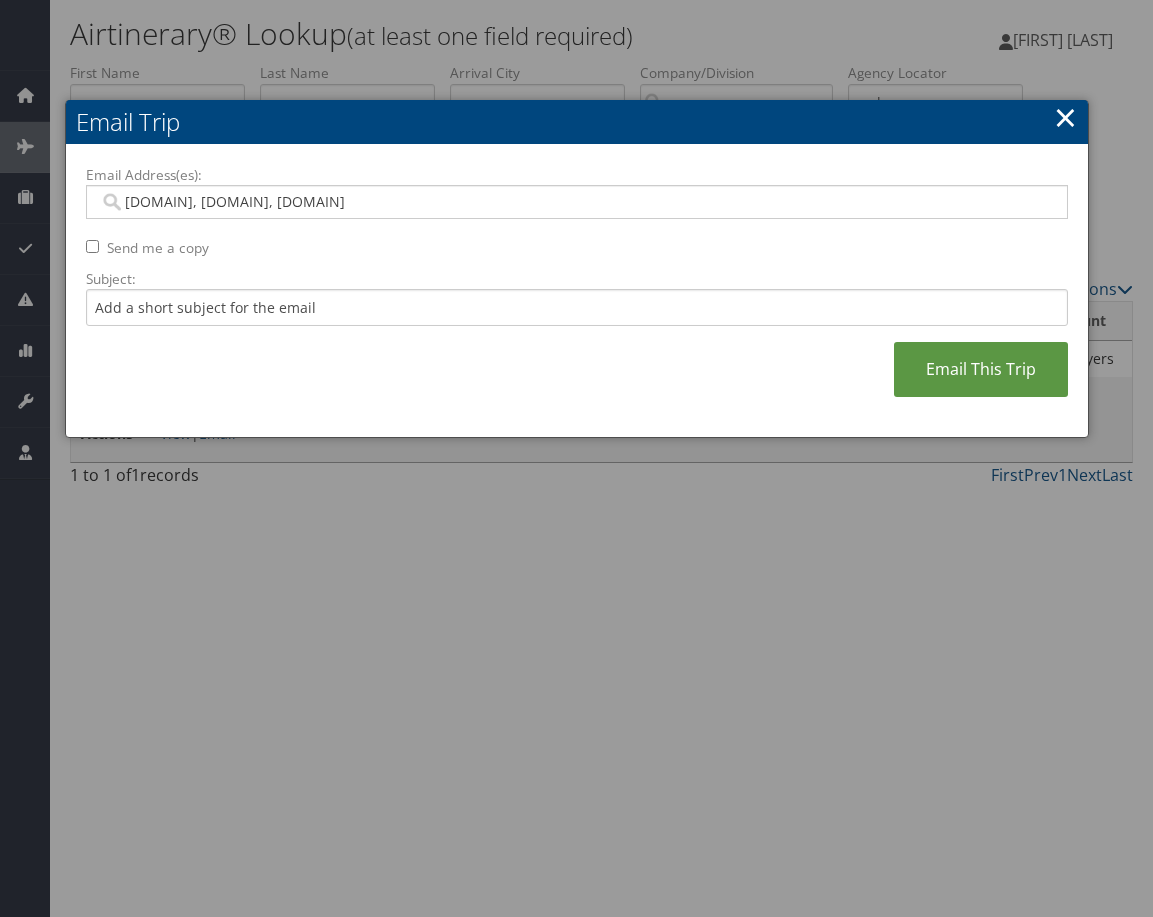 type on "Saudia.teja@easyflyers.com, Veronica.sanchez@easyflyers.com, Adrian.sanchez@easyflyers.com" 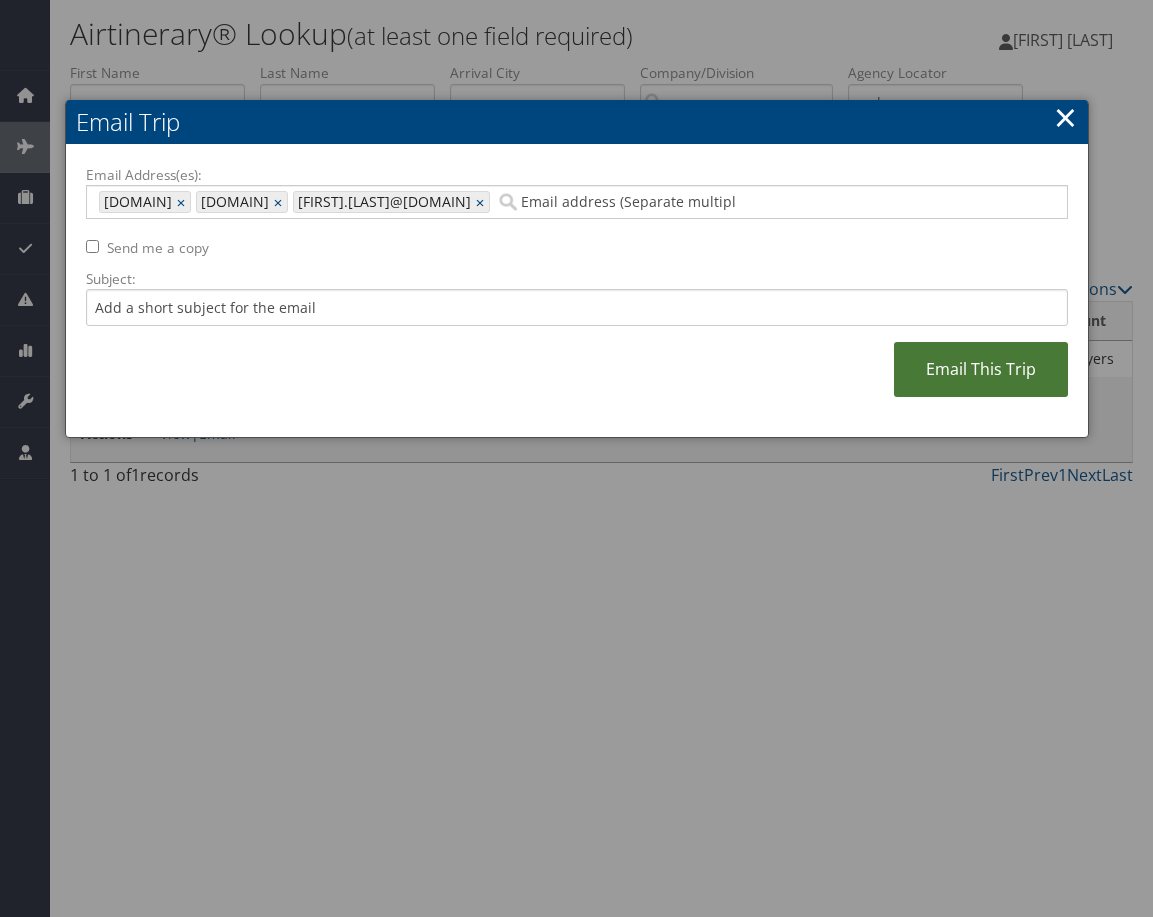 click on "Email This Trip" at bounding box center [981, 369] 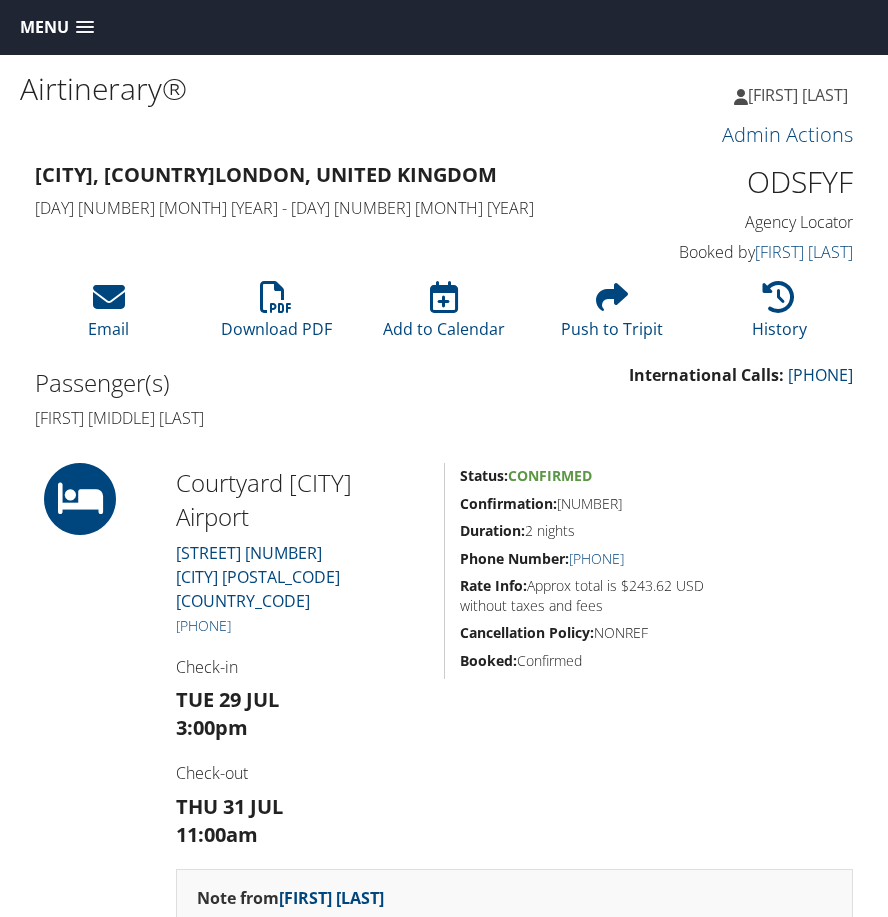 scroll, scrollTop: 0, scrollLeft: 0, axis: both 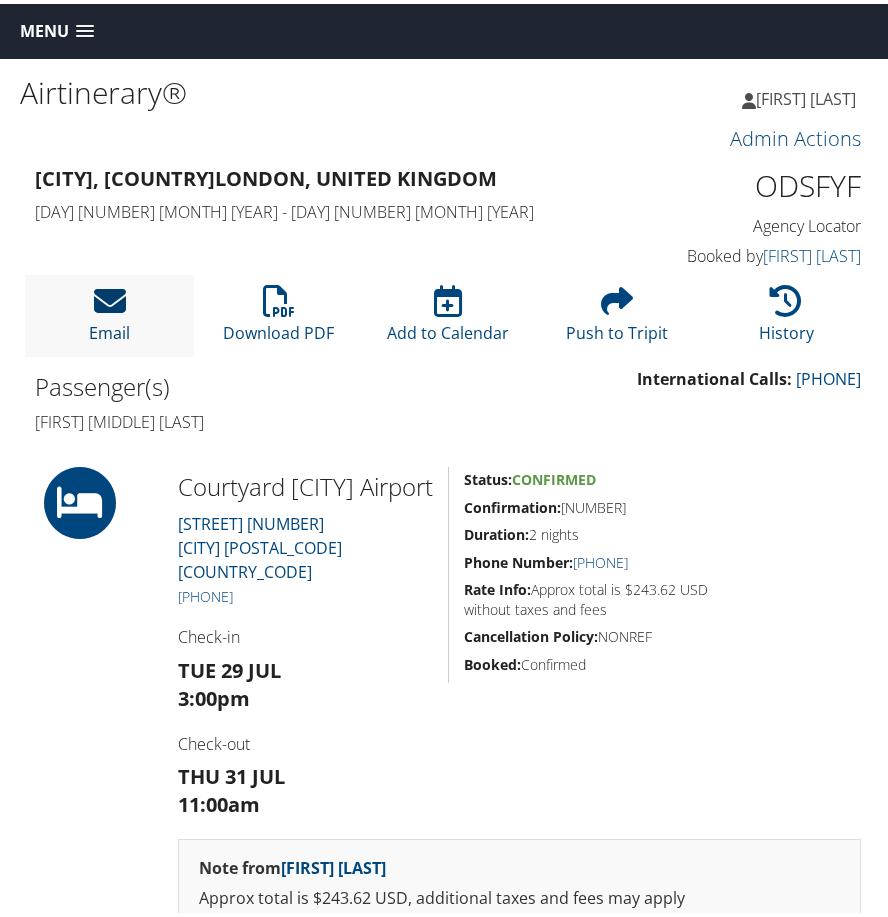 click at bounding box center (110, 297) 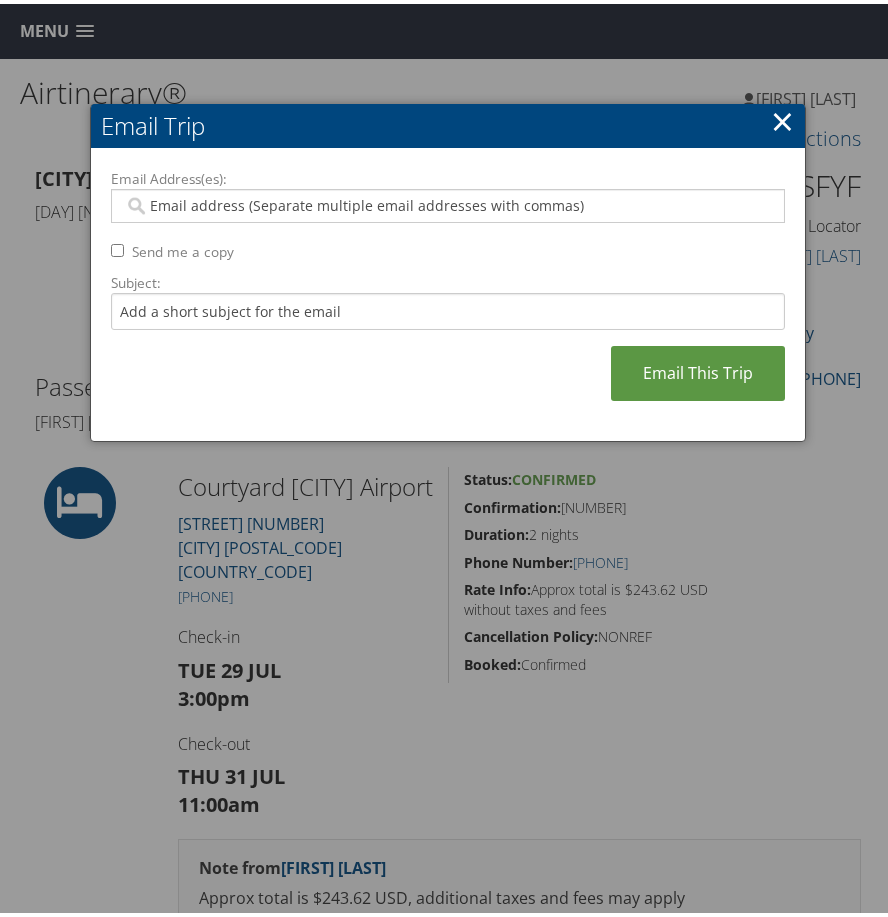 click on "Email Address(es):" at bounding box center [444, 202] 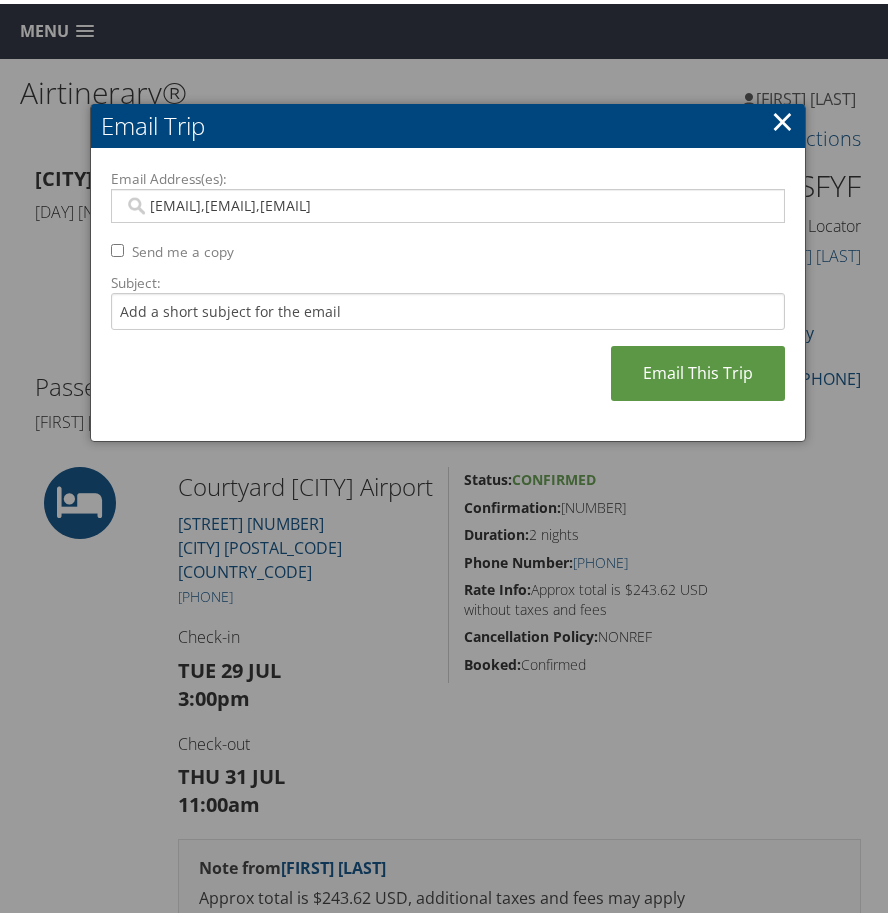 type on "[DOMAIN], [DOMAIN], [DOMAIN]" 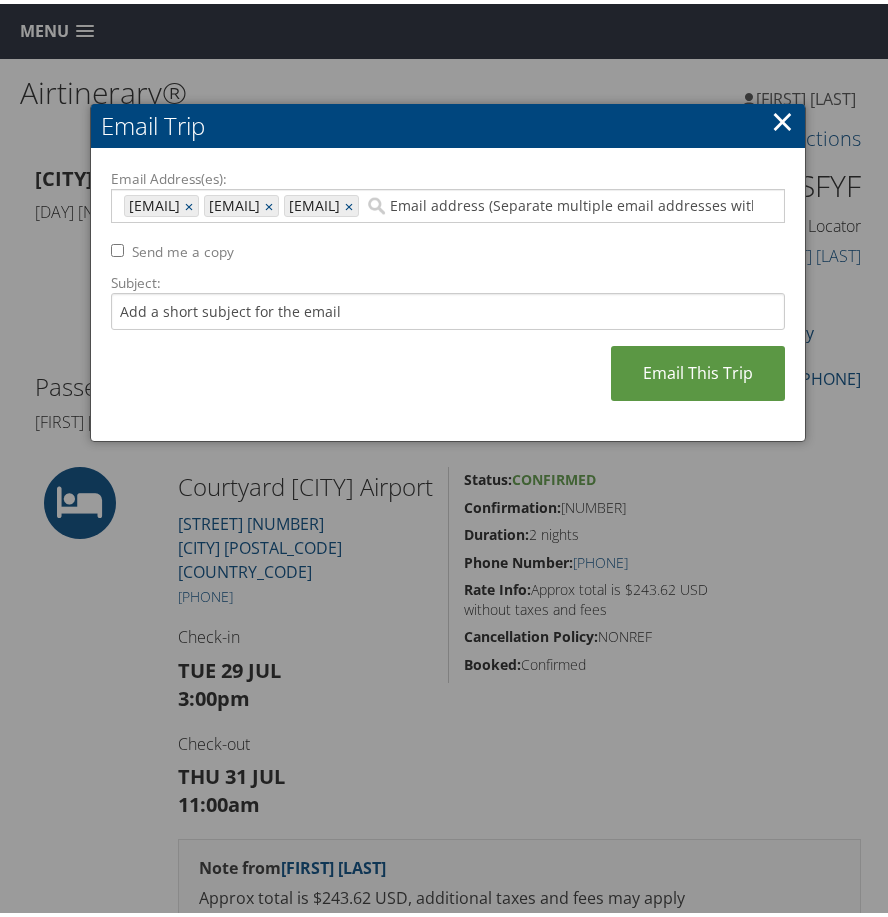 scroll, scrollTop: 0, scrollLeft: 0, axis: both 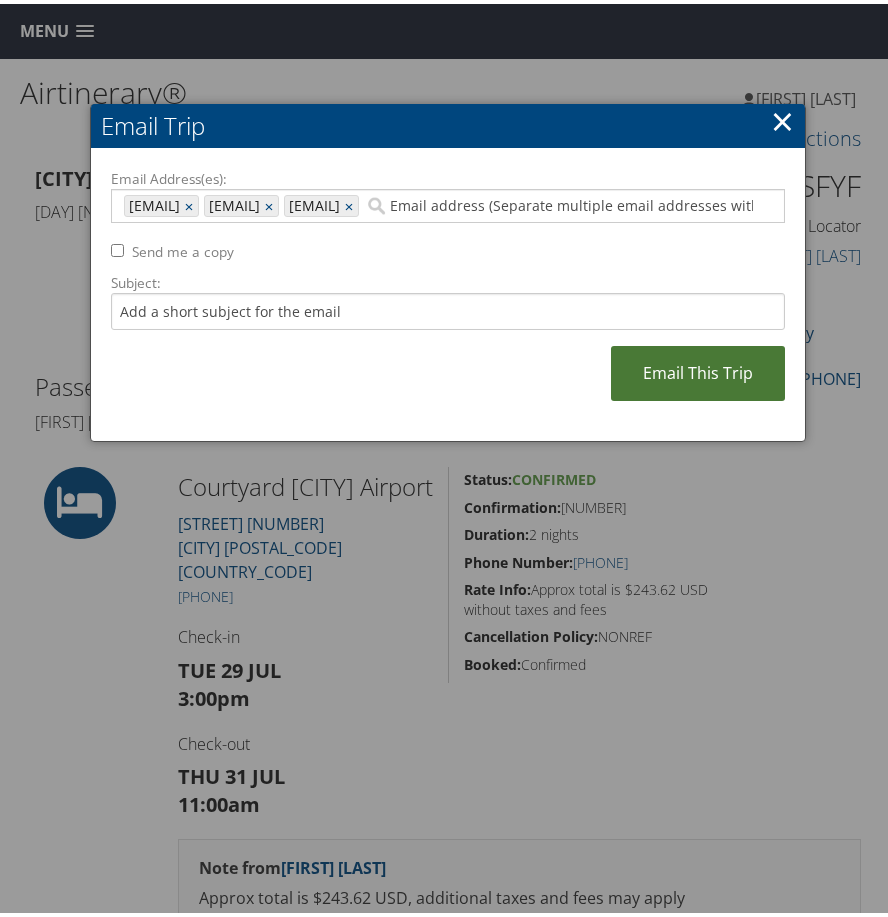 click on "Email This Trip" at bounding box center [698, 369] 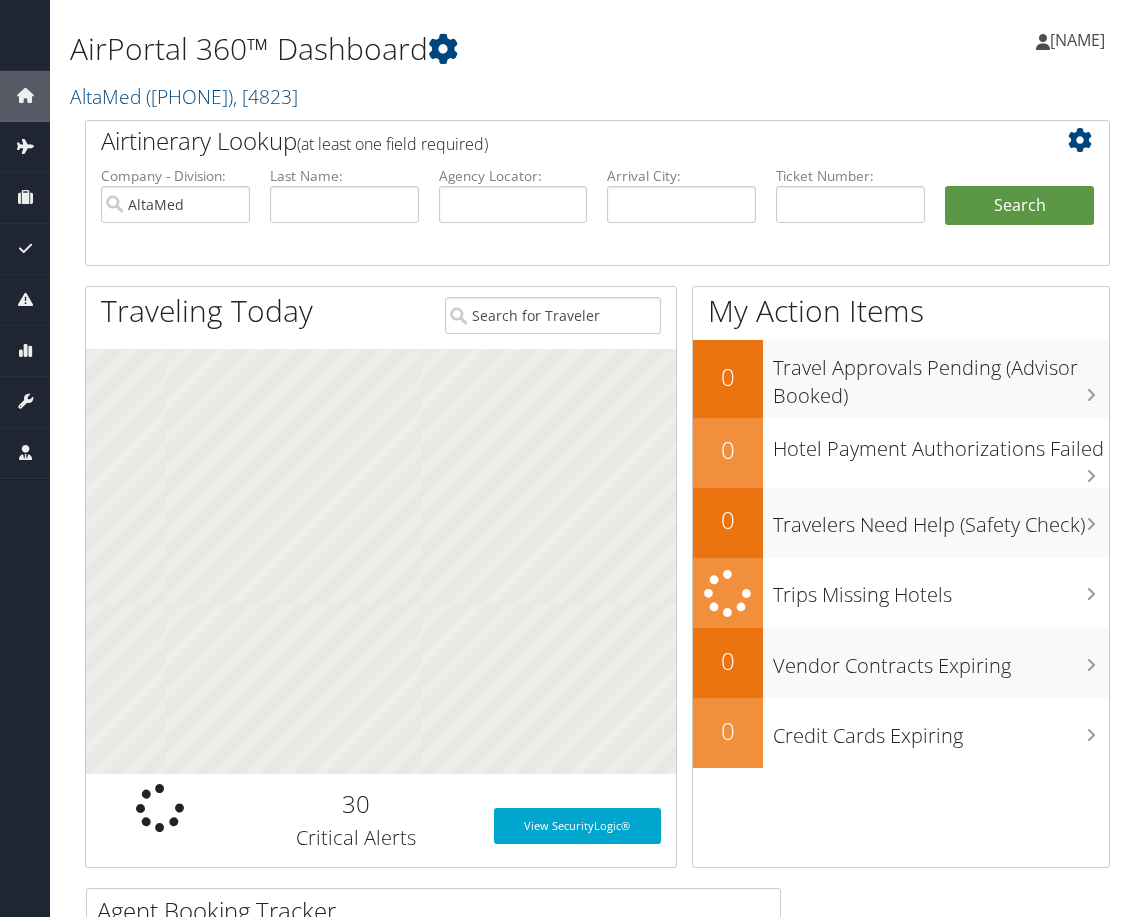 scroll, scrollTop: 0, scrollLeft: 0, axis: both 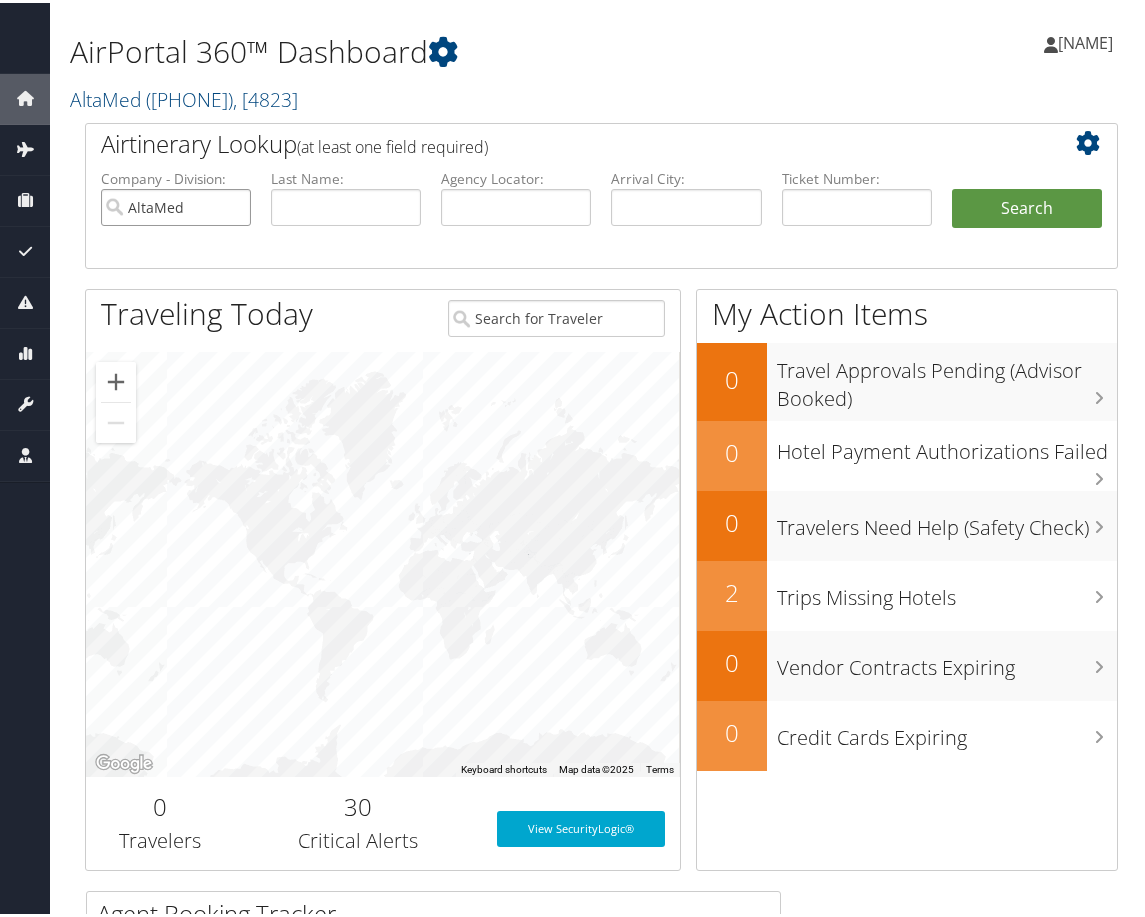 click on "AltaMed" at bounding box center [176, 204] 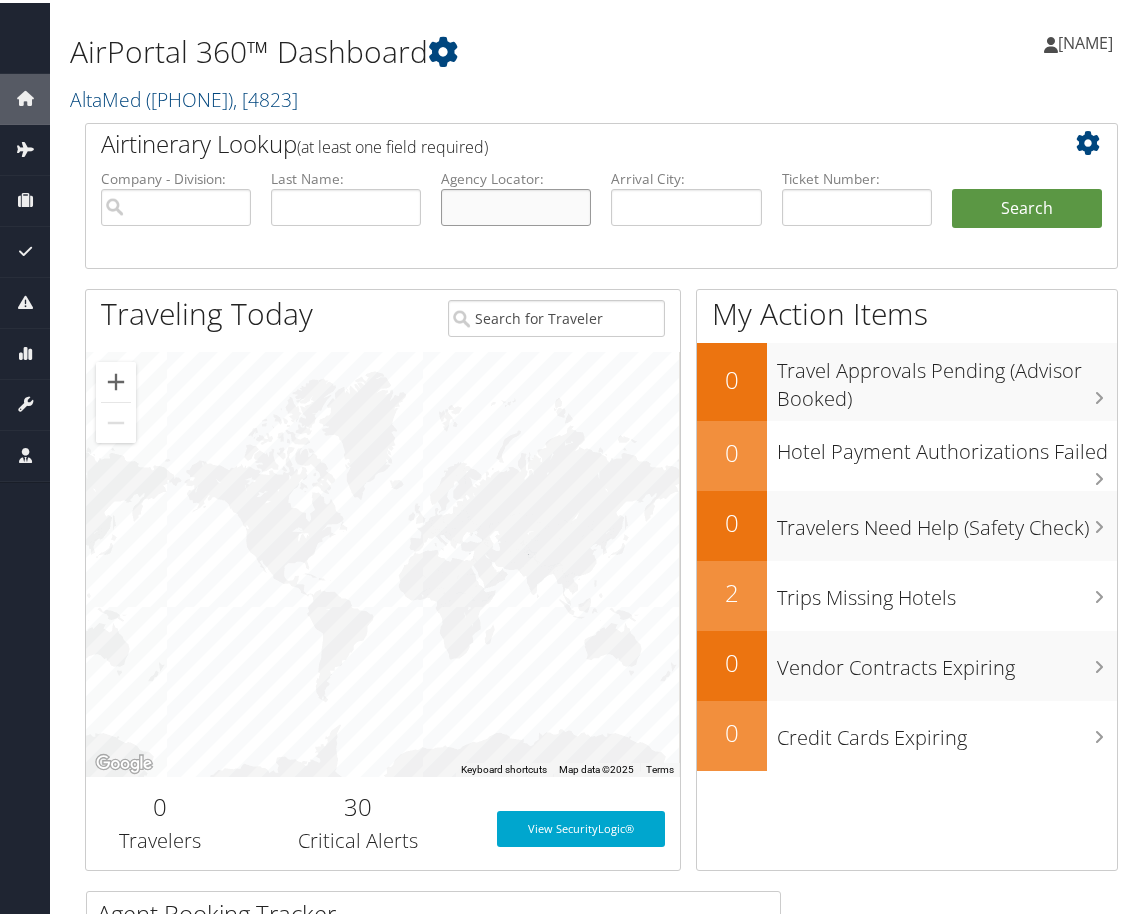 click at bounding box center (516, 204) 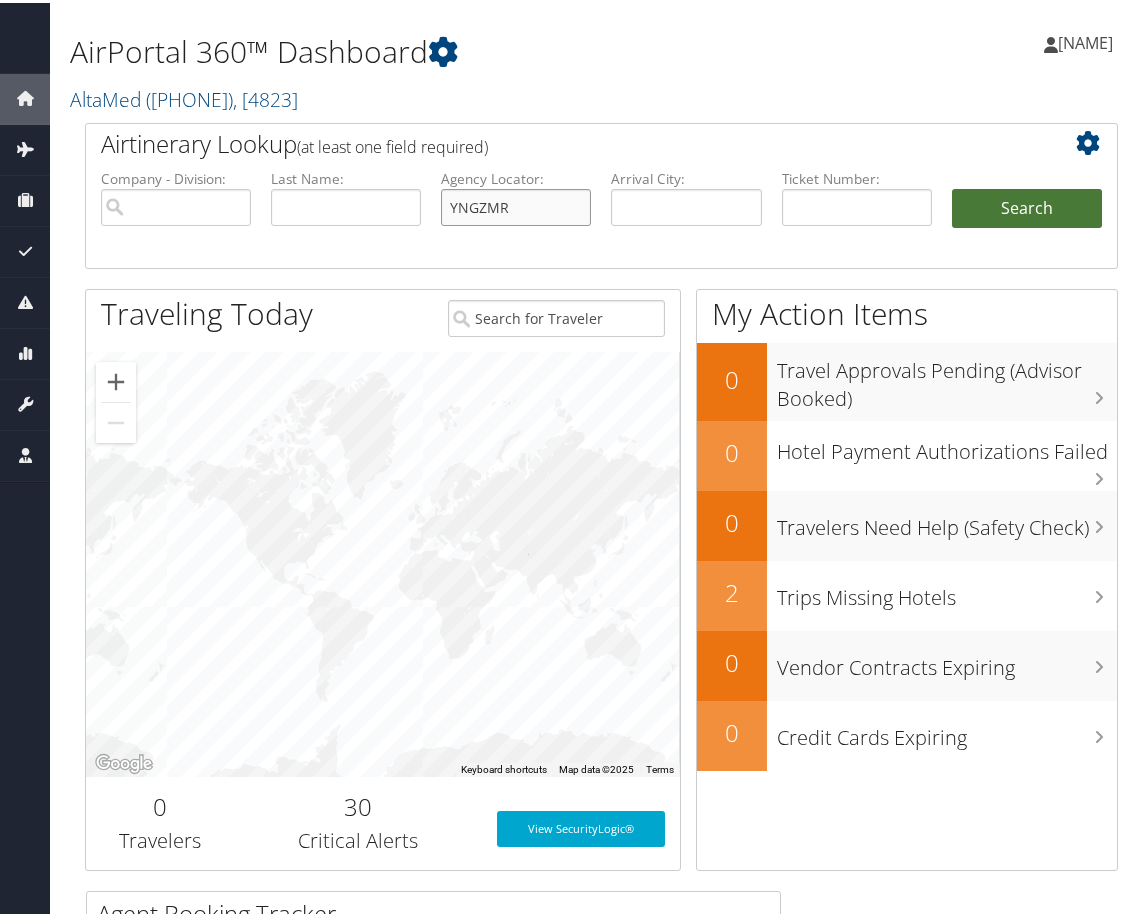 type on "YNGZMR" 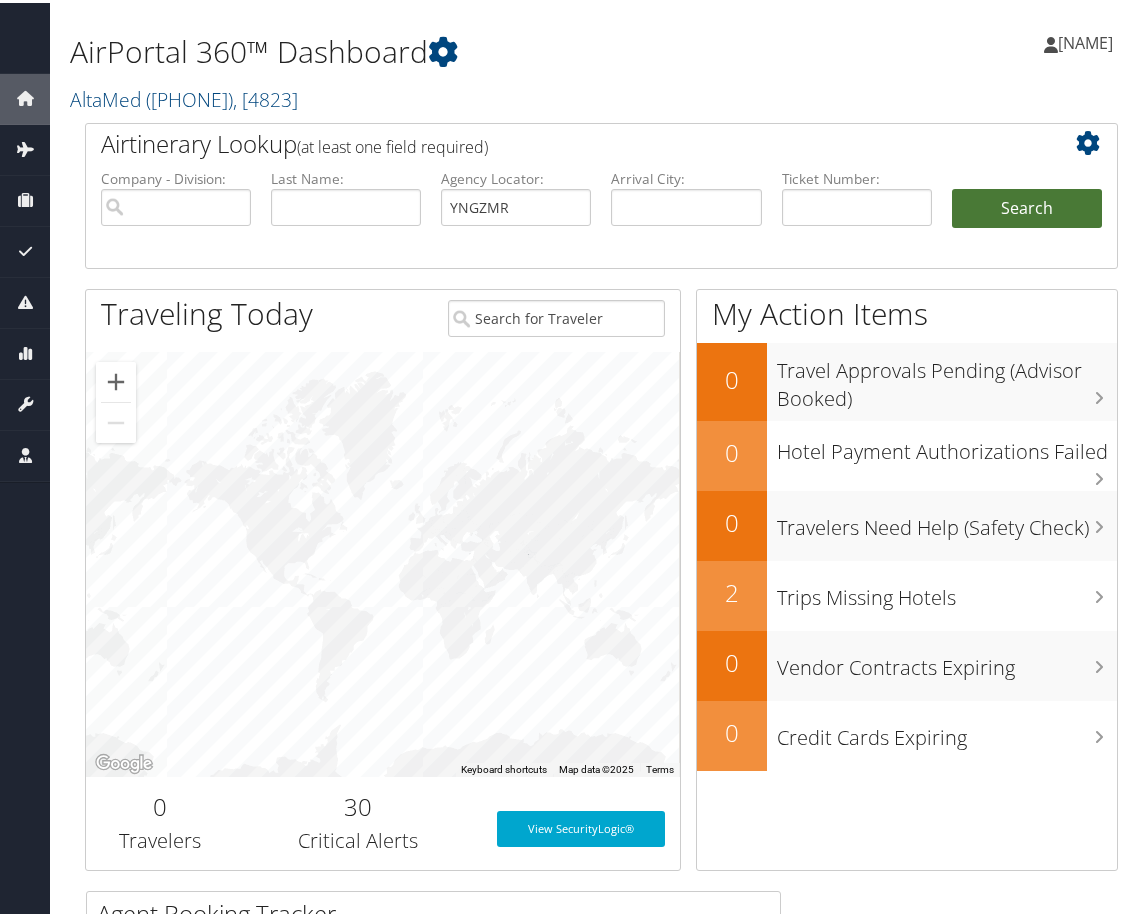 click on "Search" at bounding box center (1027, 206) 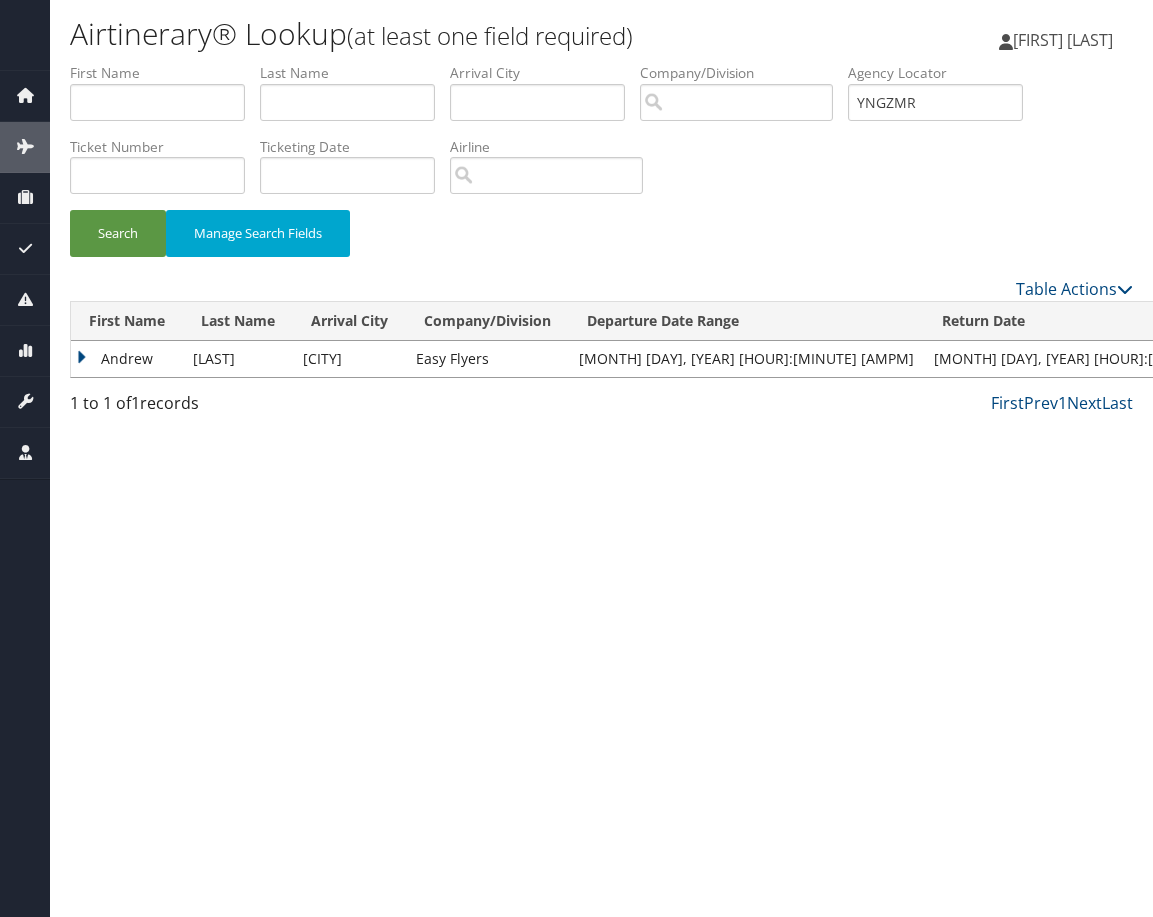 scroll, scrollTop: 0, scrollLeft: 0, axis: both 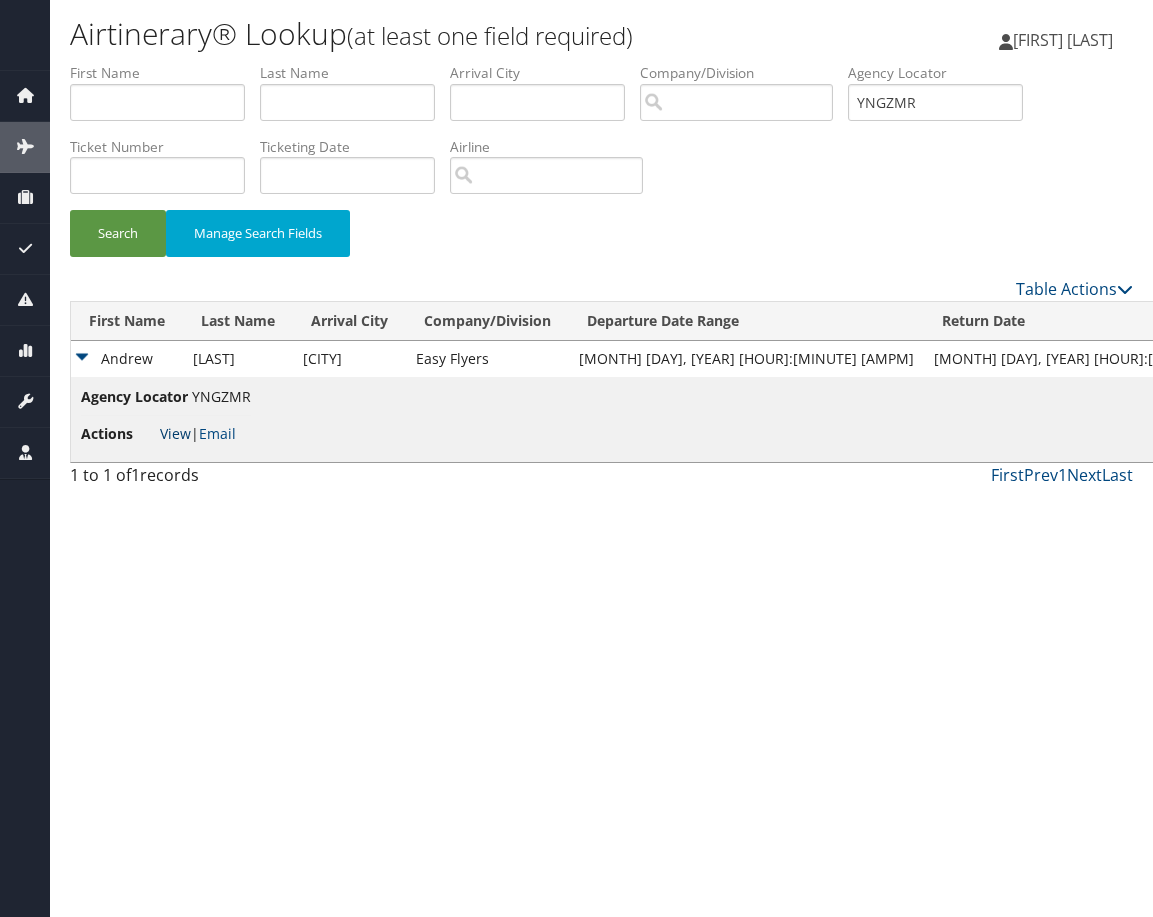click on "View" at bounding box center (175, 433) 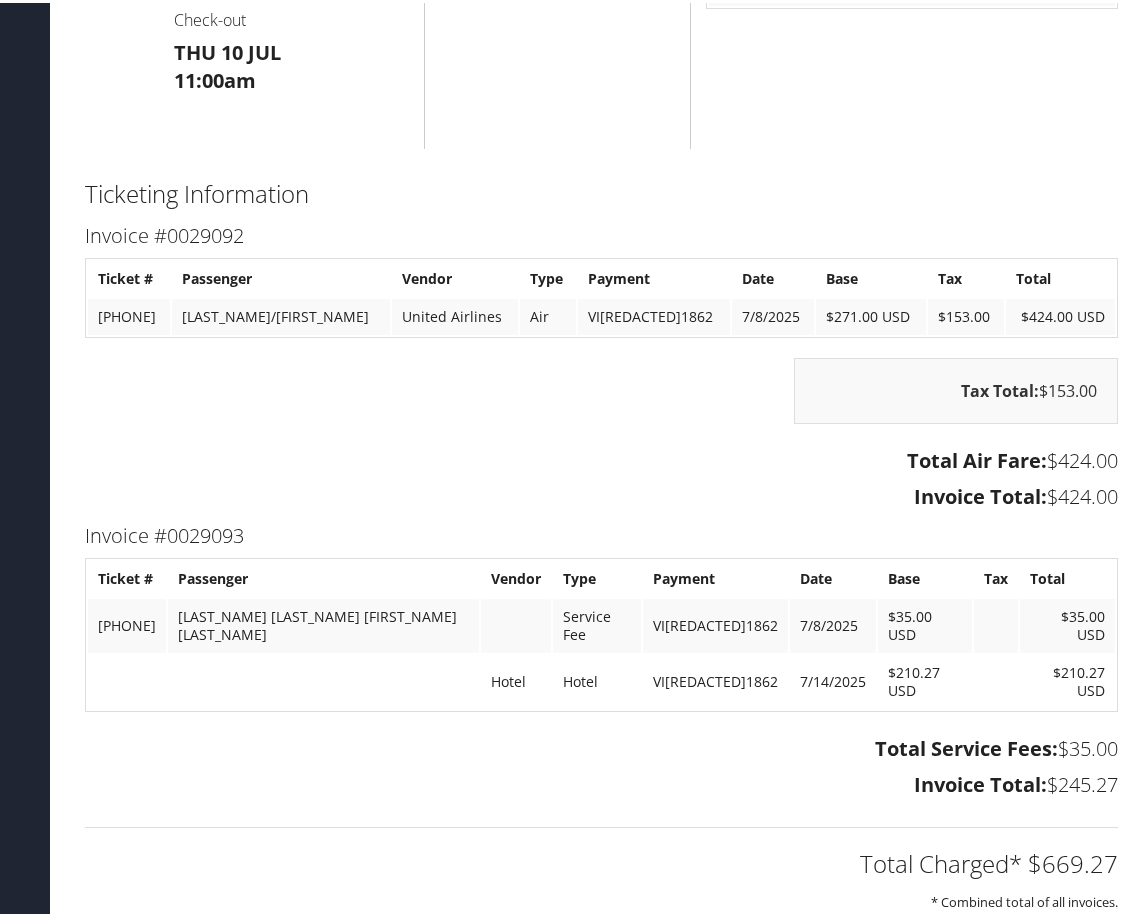 scroll, scrollTop: 1026, scrollLeft: 0, axis: vertical 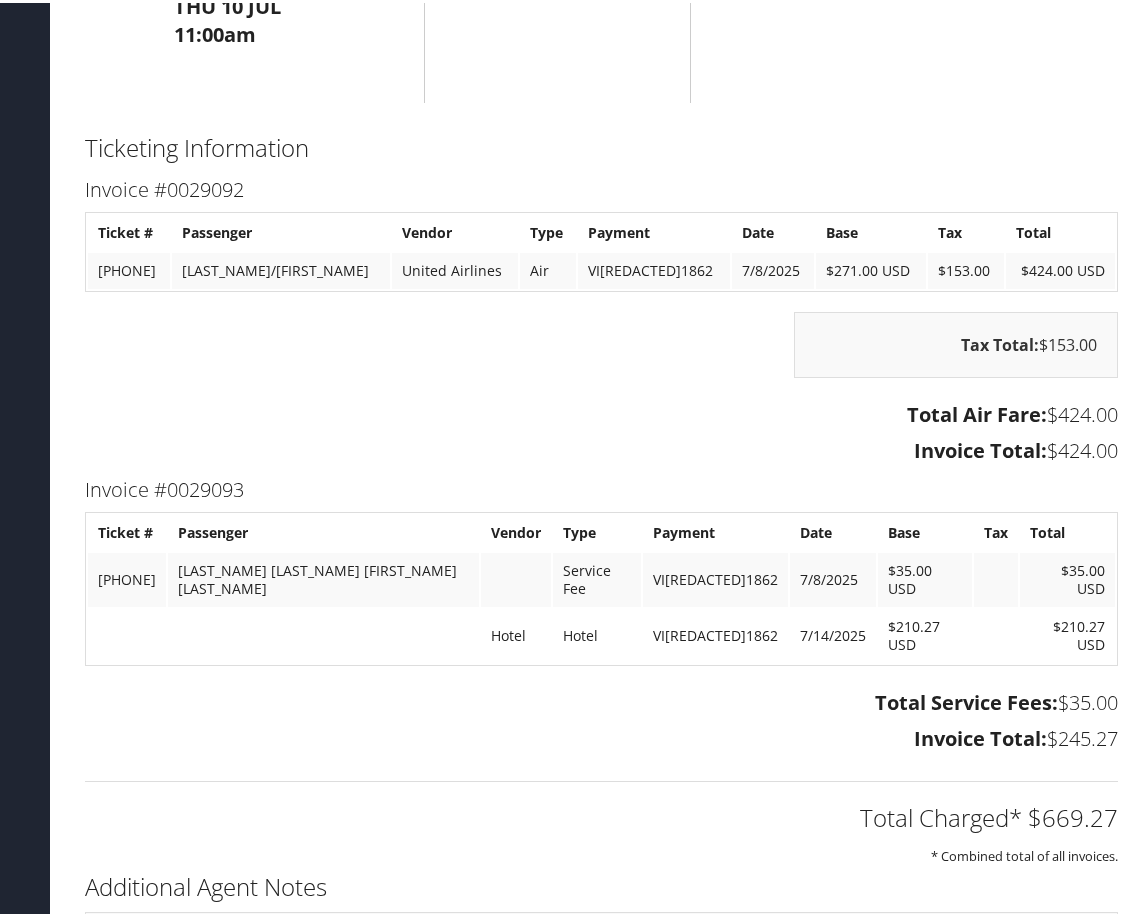 drag, startPoint x: 167, startPoint y: 397, endPoint x: 211, endPoint y: 406, distance: 44.911022 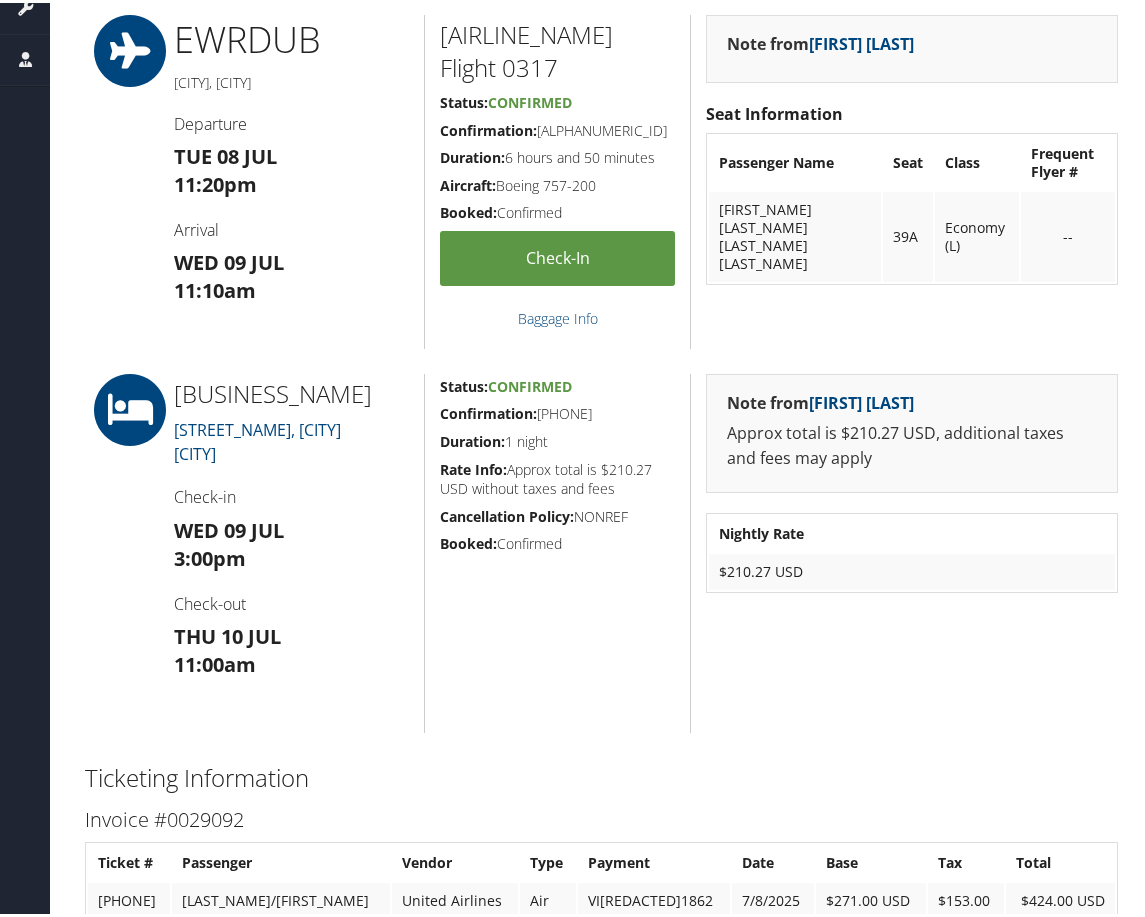 scroll, scrollTop: 129, scrollLeft: 0, axis: vertical 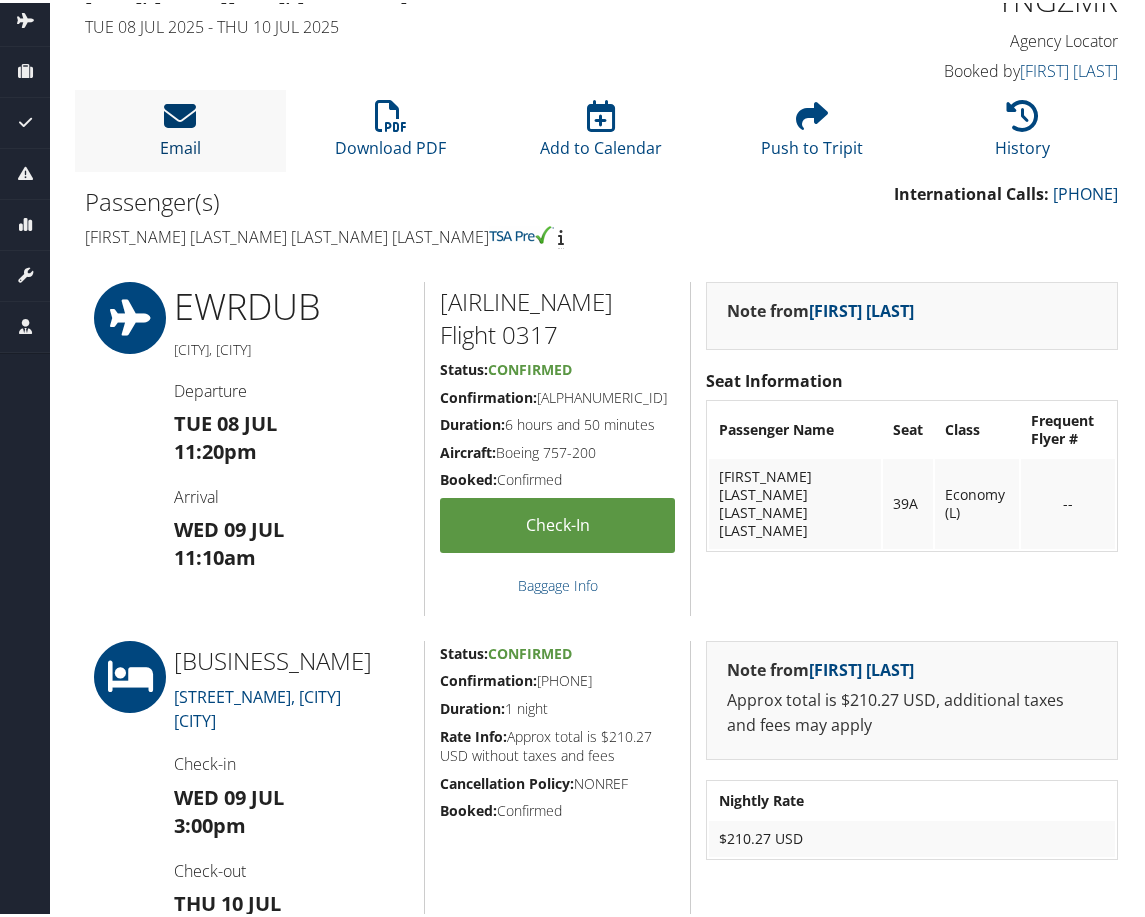 click at bounding box center (180, 113) 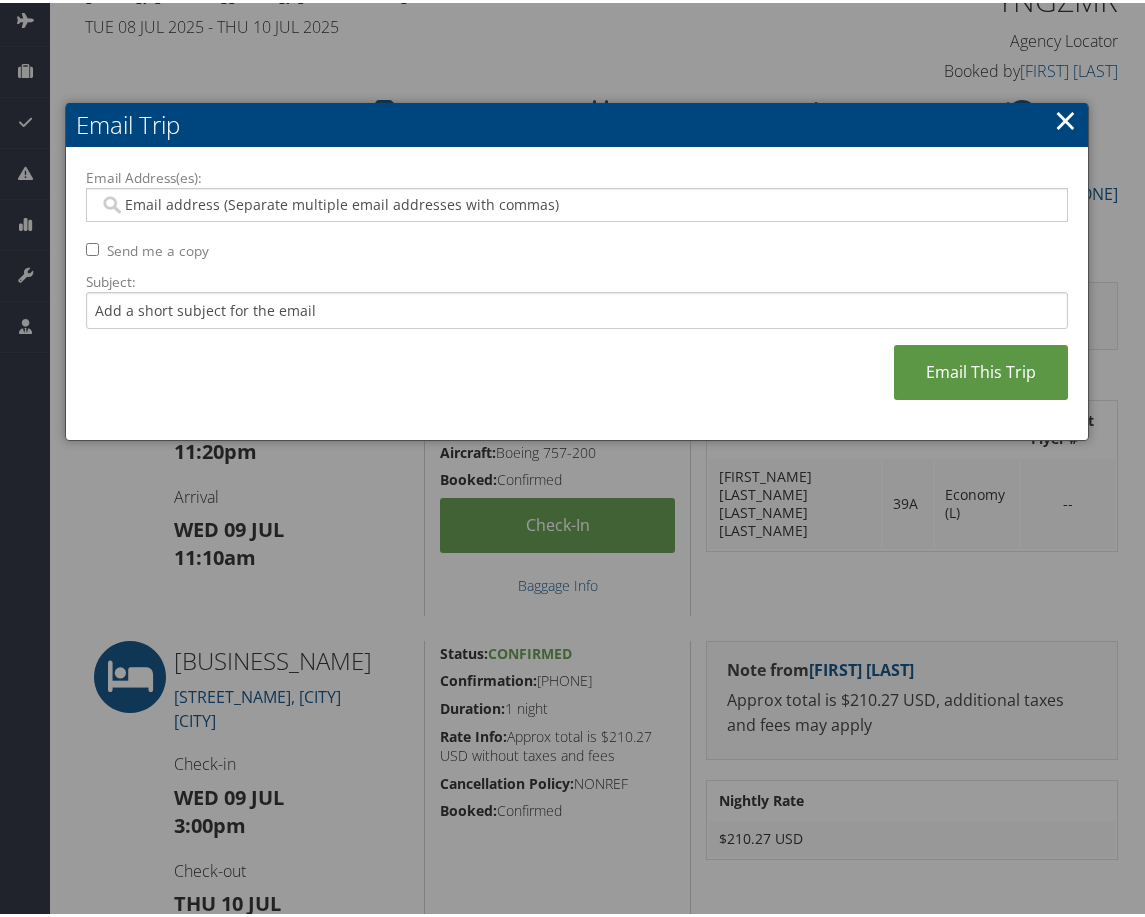 click on "Email Address(es):" at bounding box center (576, 202) 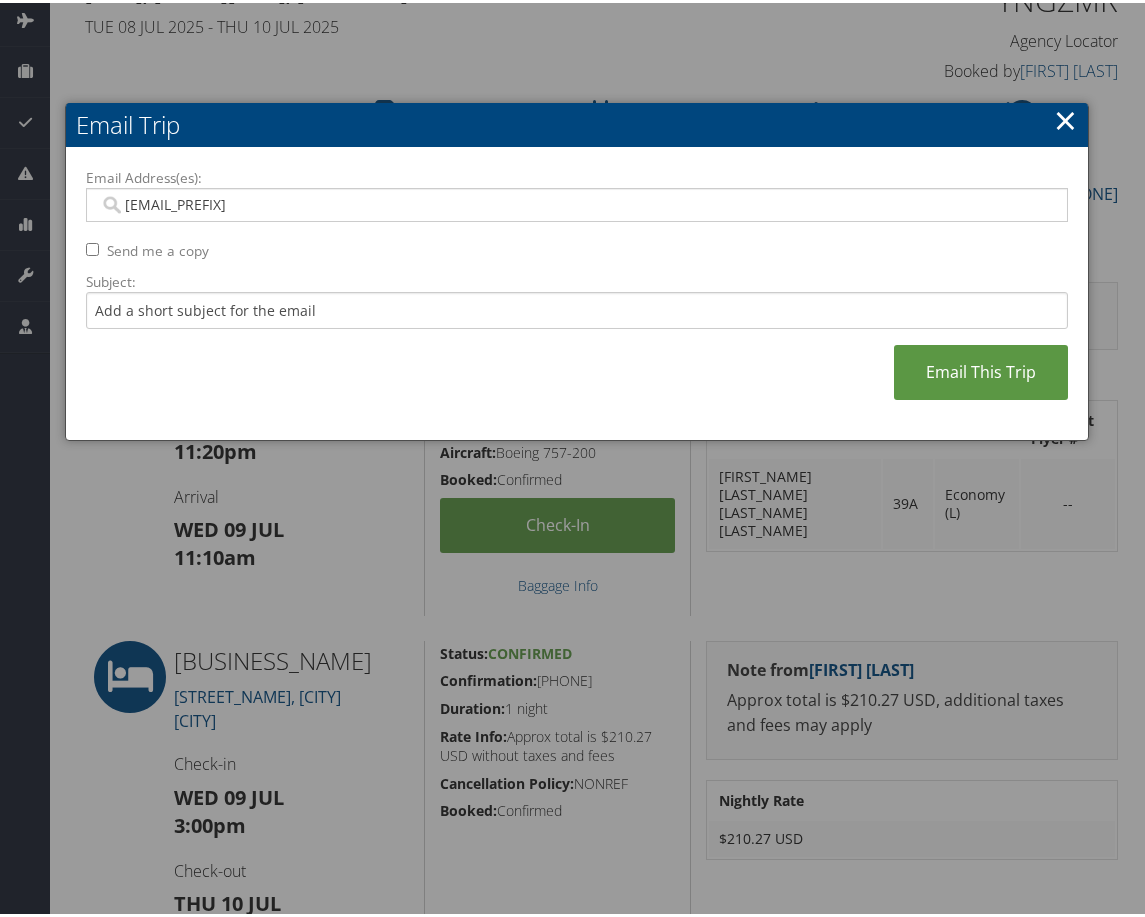 type on "[EMAIL]" 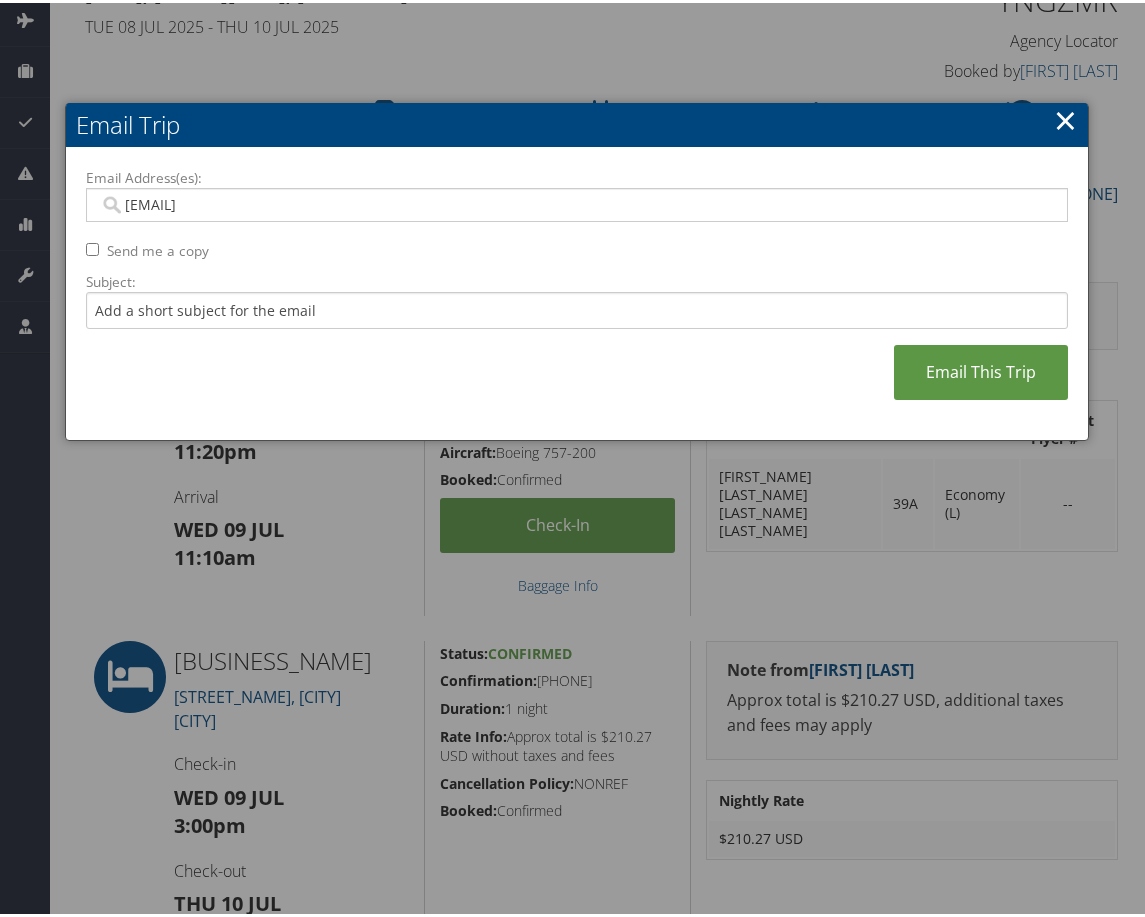 type on "[EMAIL]" 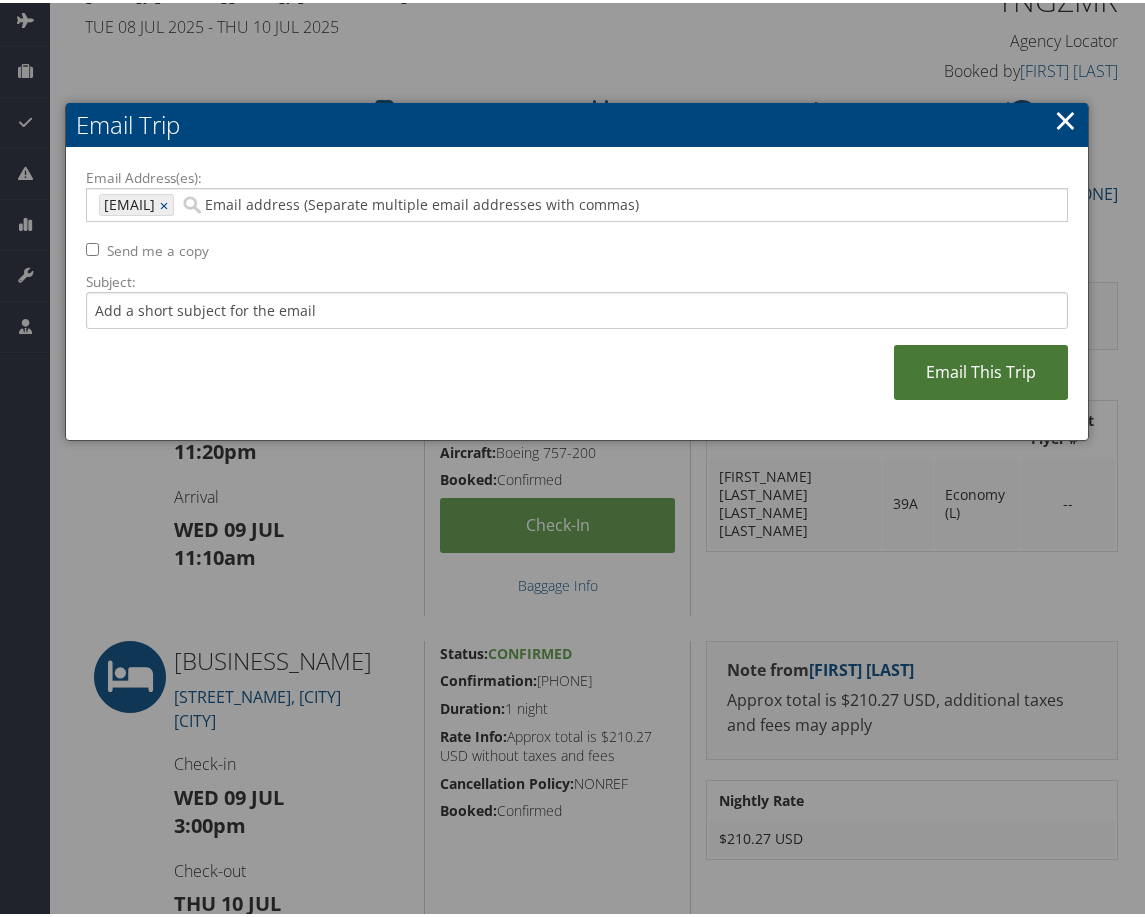 click on "Email This Trip" at bounding box center (981, 369) 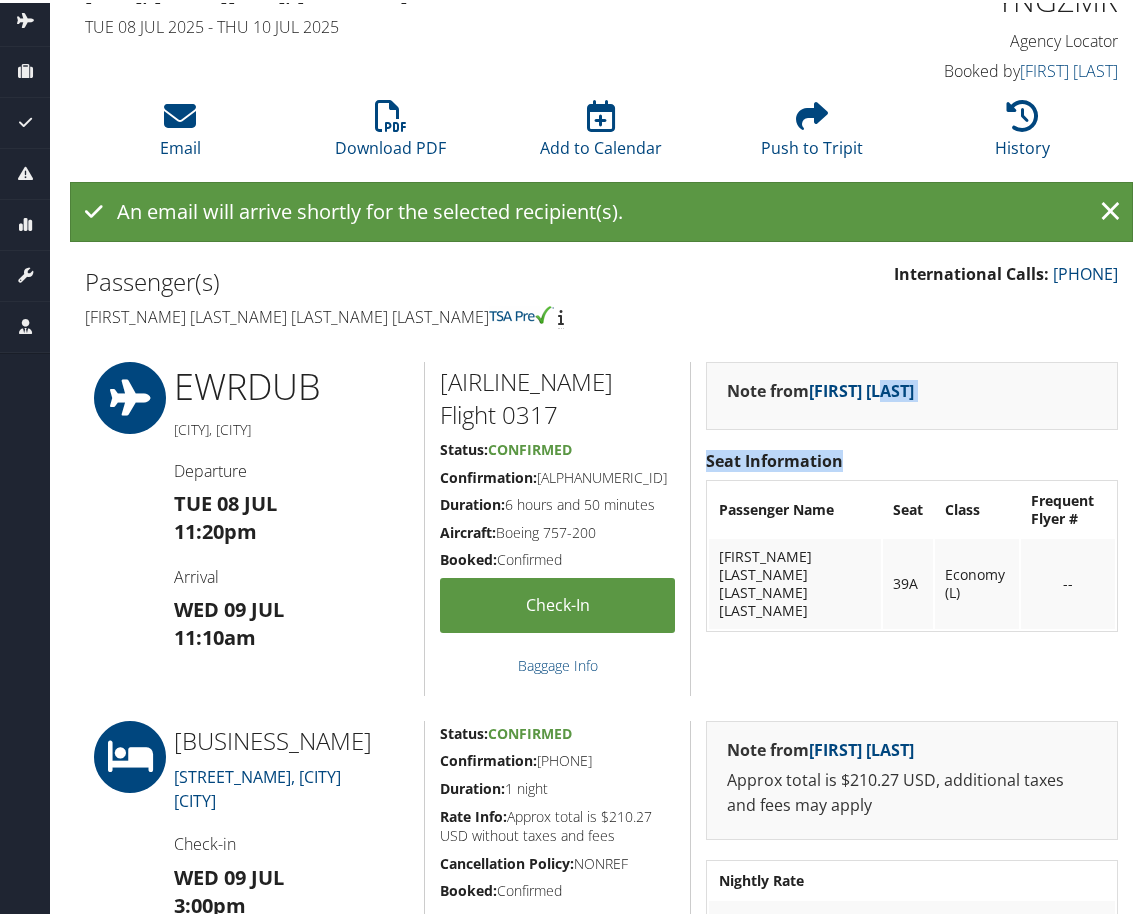 drag, startPoint x: 1141, startPoint y: 342, endPoint x: 1143, endPoint y: 427, distance: 85.02353 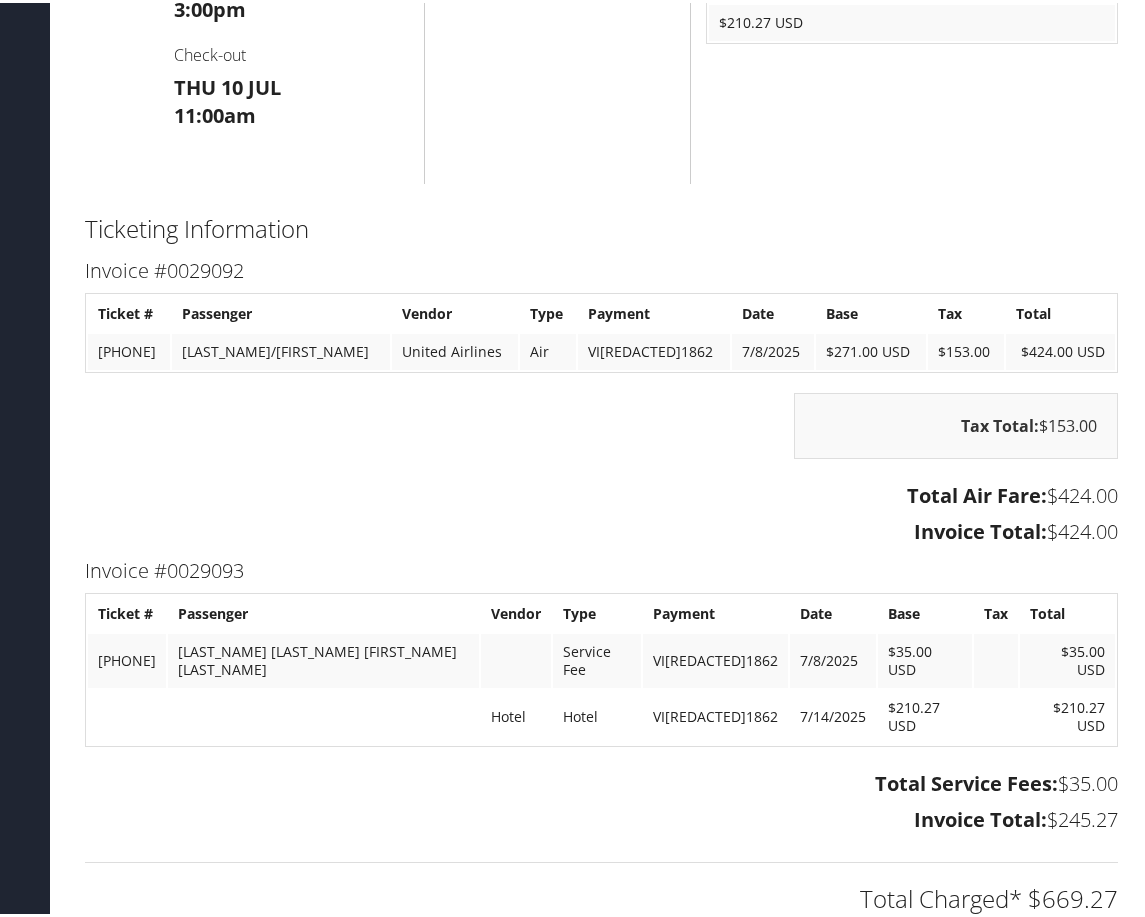 scroll, scrollTop: 870, scrollLeft: 0, axis: vertical 